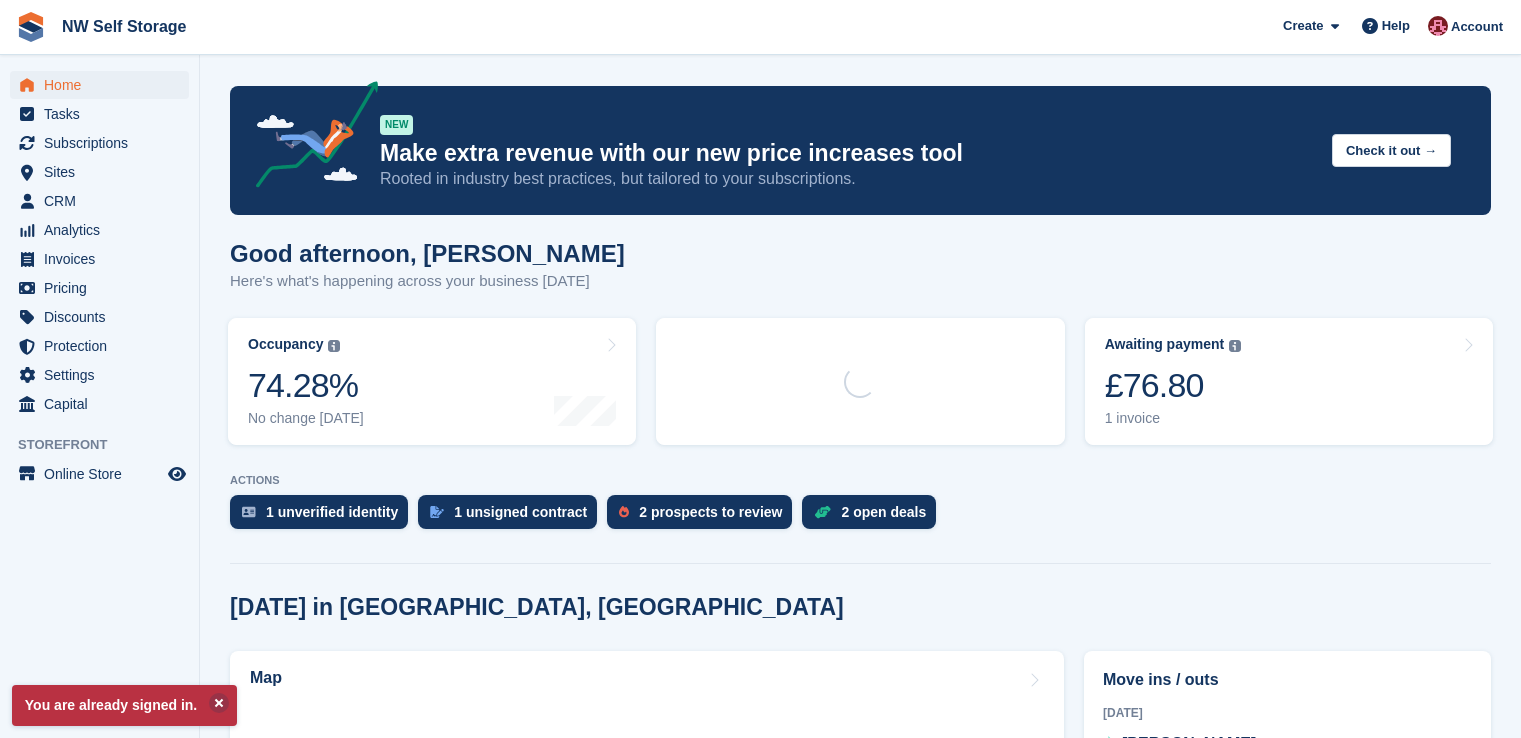 scroll, scrollTop: 0, scrollLeft: 0, axis: both 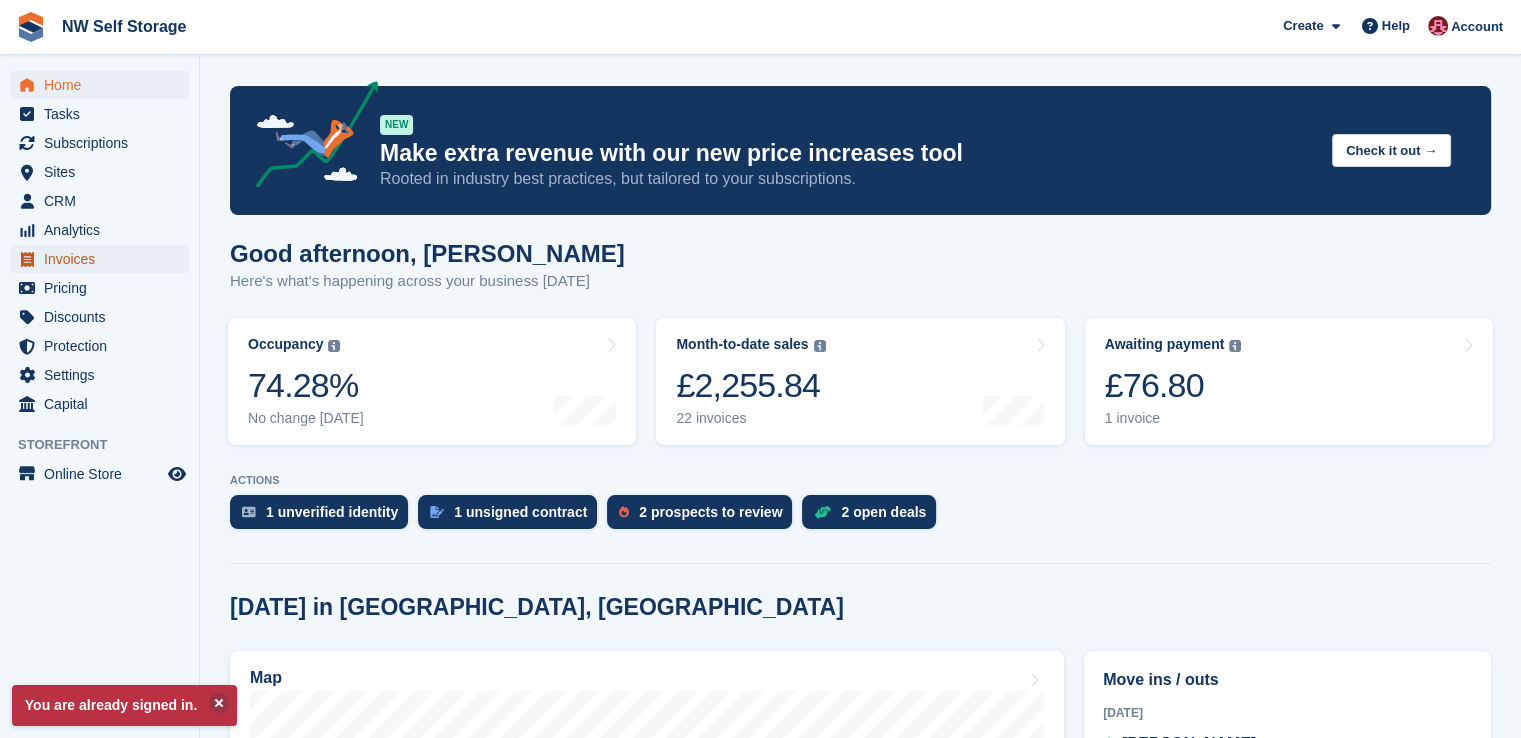 click on "Invoices" at bounding box center (104, 259) 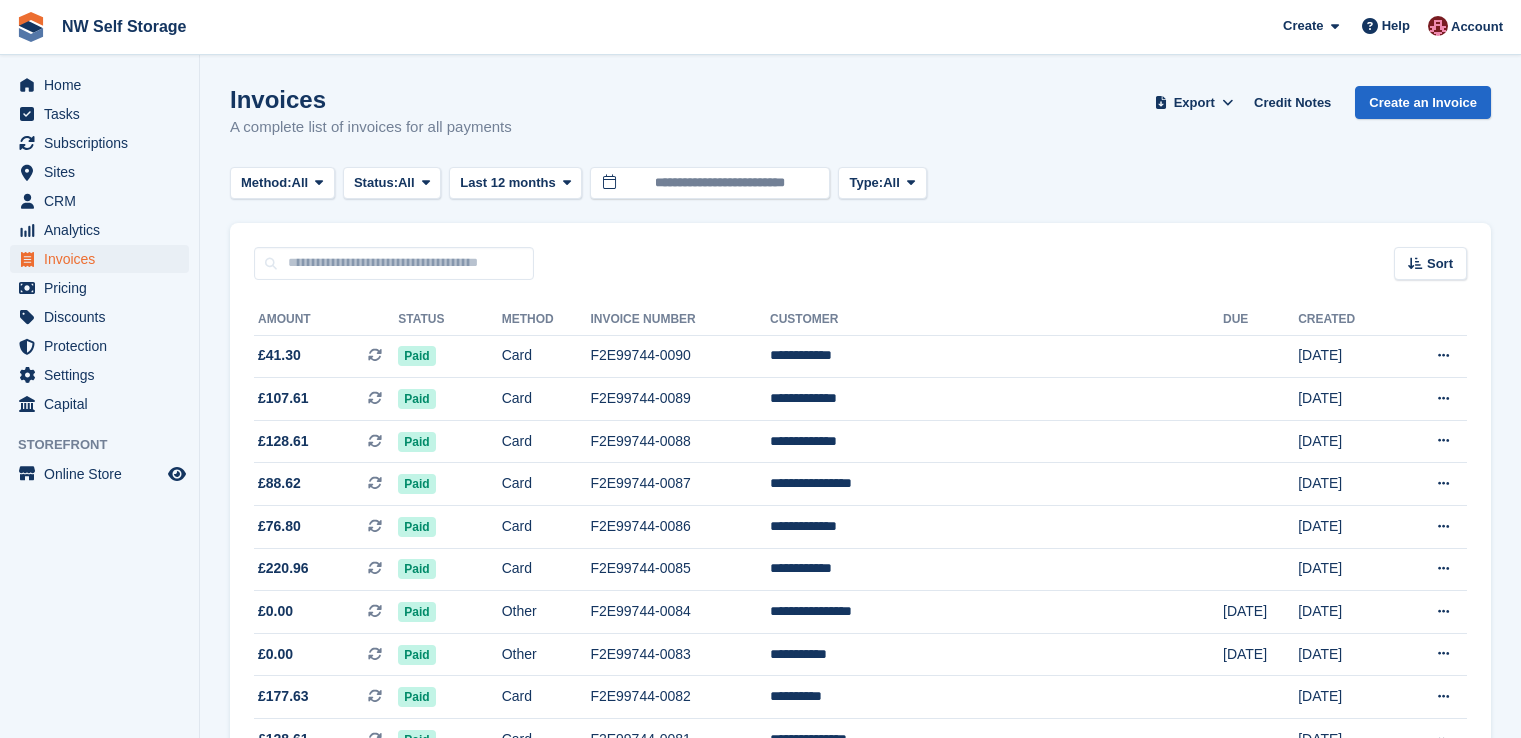scroll, scrollTop: 0, scrollLeft: 0, axis: both 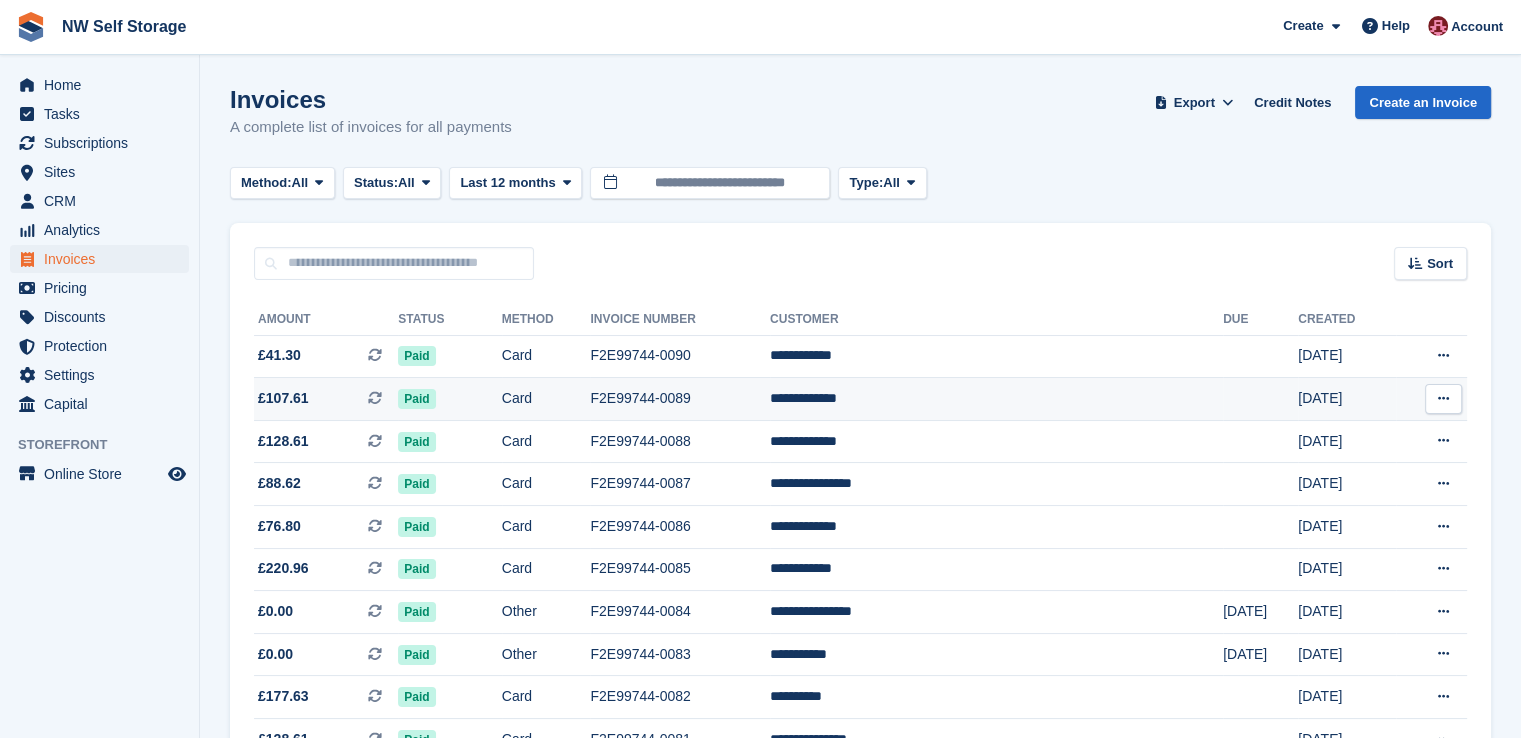 click at bounding box center [1443, 398] 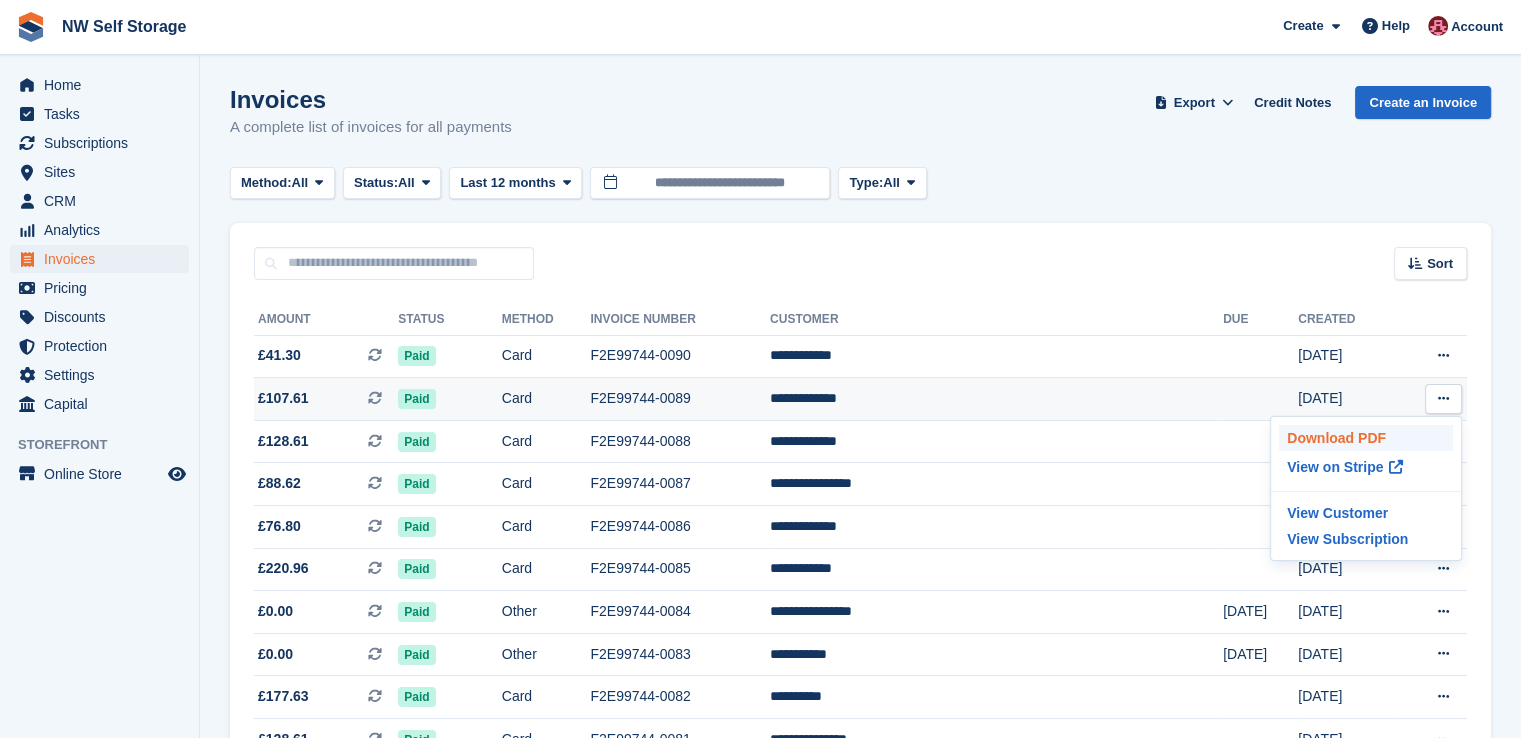 click on "Download PDF" at bounding box center (1366, 438) 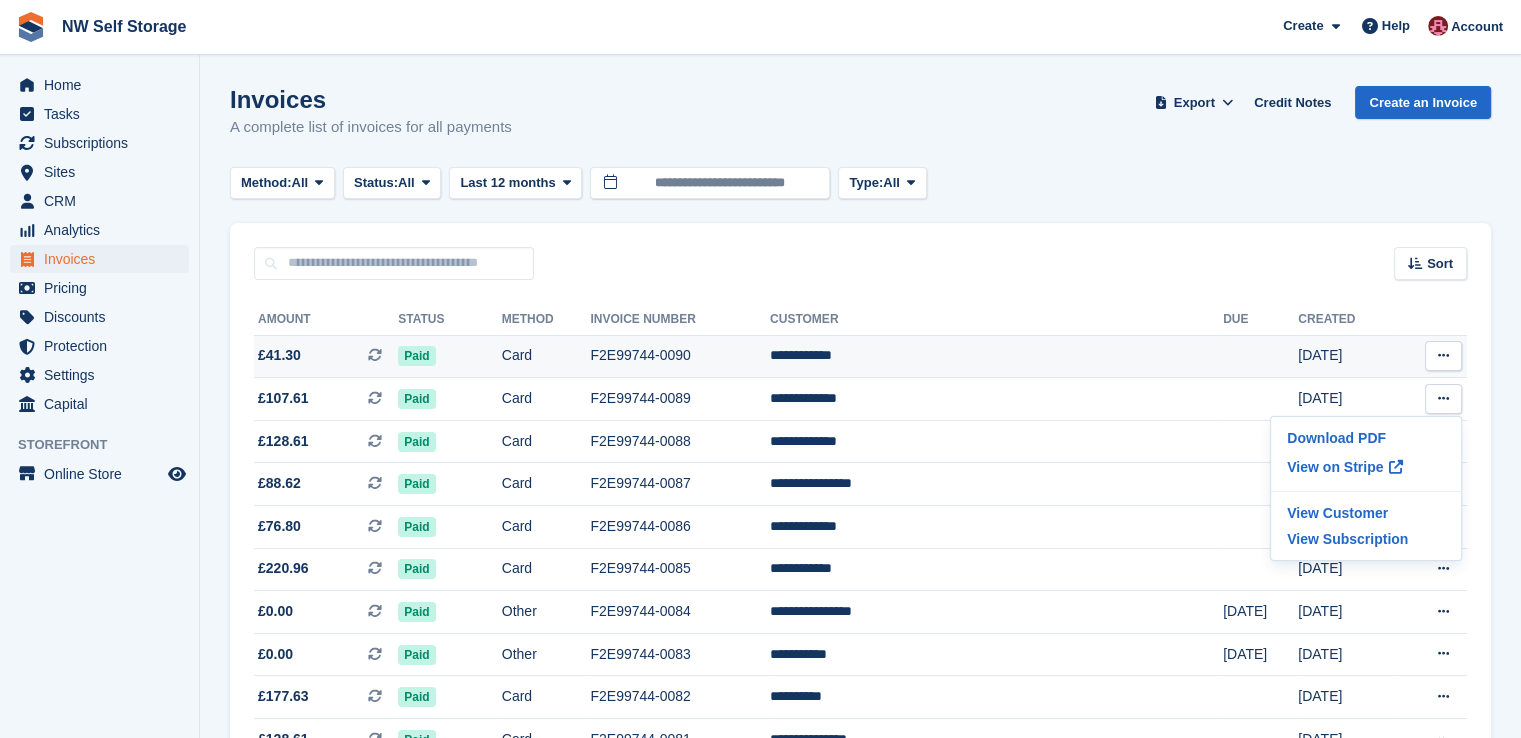 click at bounding box center [1443, 356] 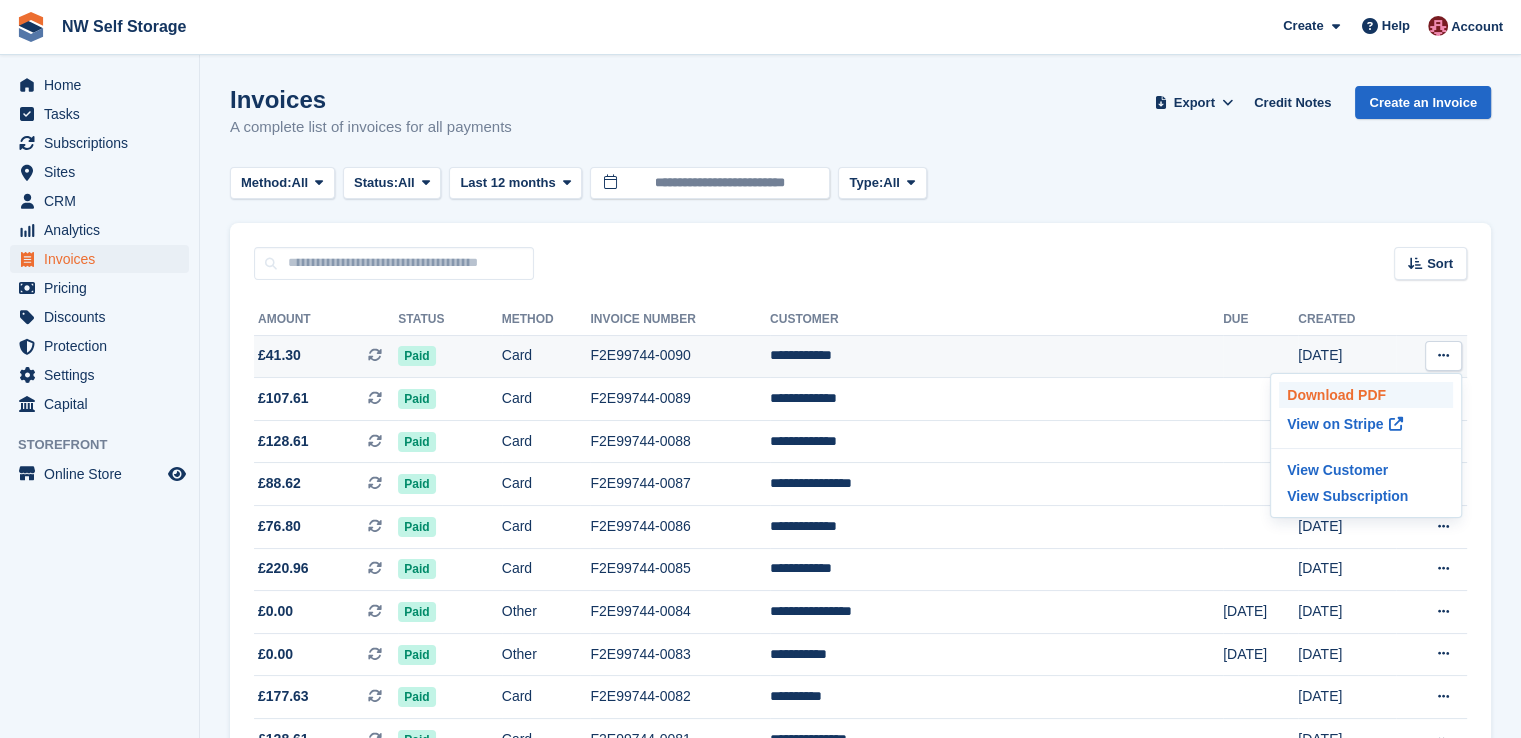 click on "Download PDF" at bounding box center [1366, 395] 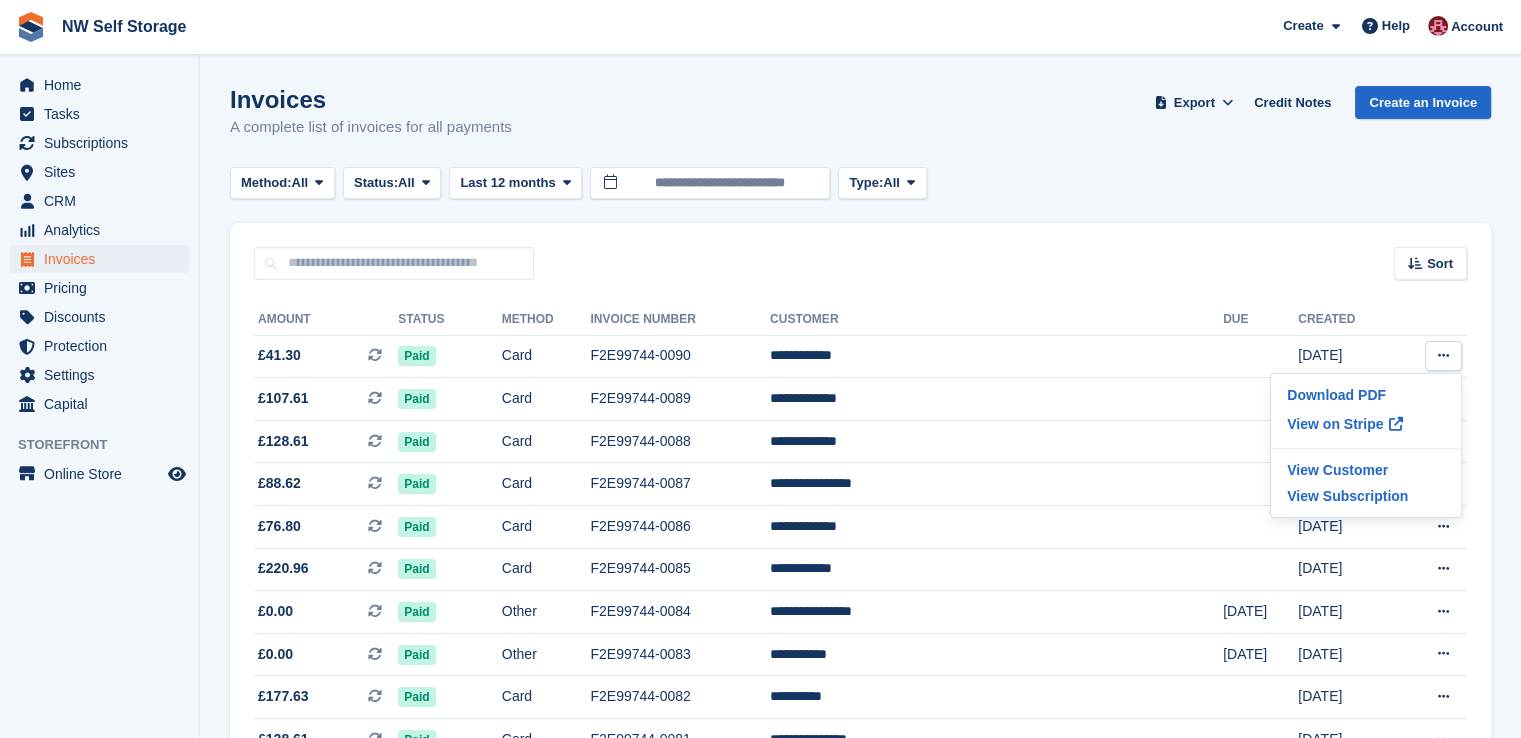 drag, startPoint x: 1195, startPoint y: 173, endPoint x: 1164, endPoint y: 169, distance: 31.257 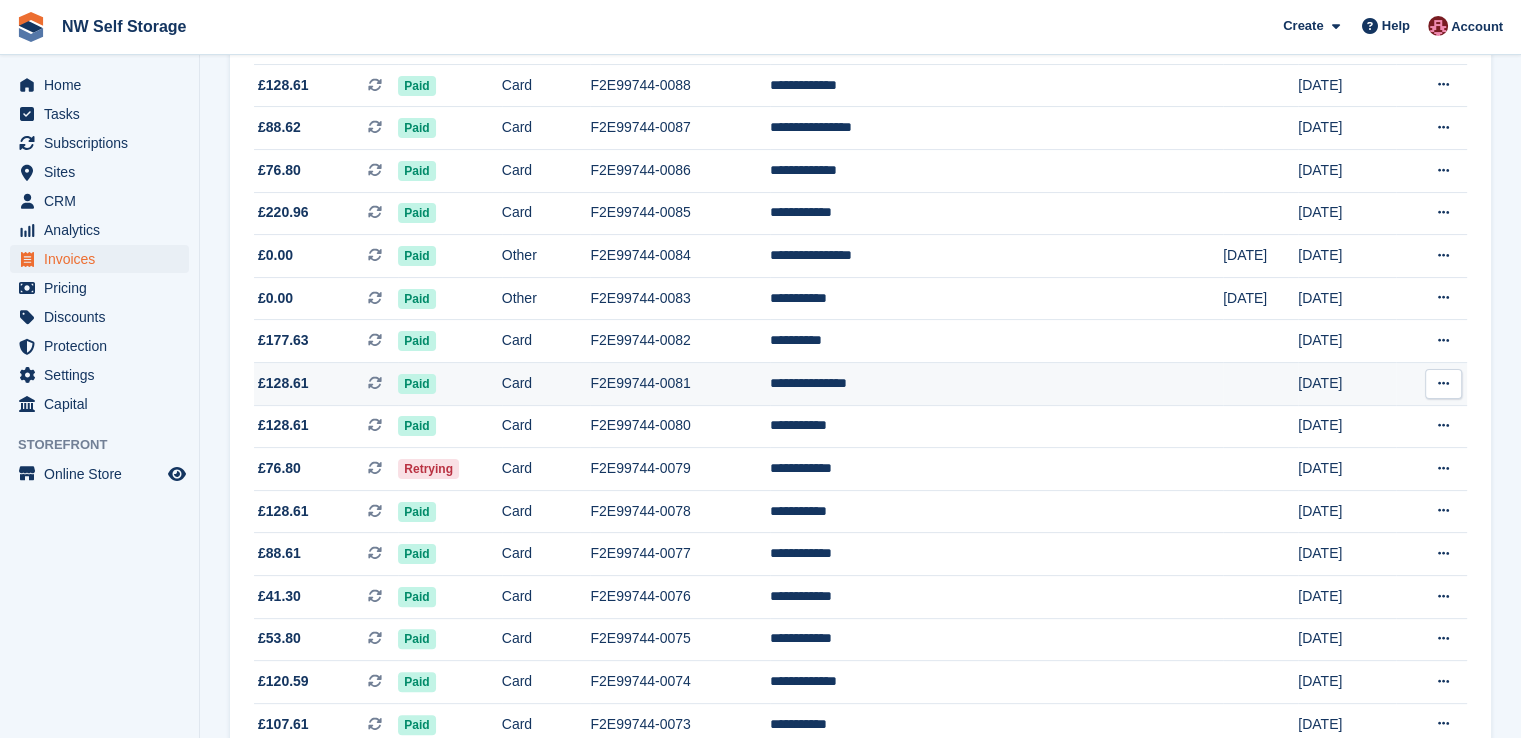 scroll, scrollTop: 400, scrollLeft: 0, axis: vertical 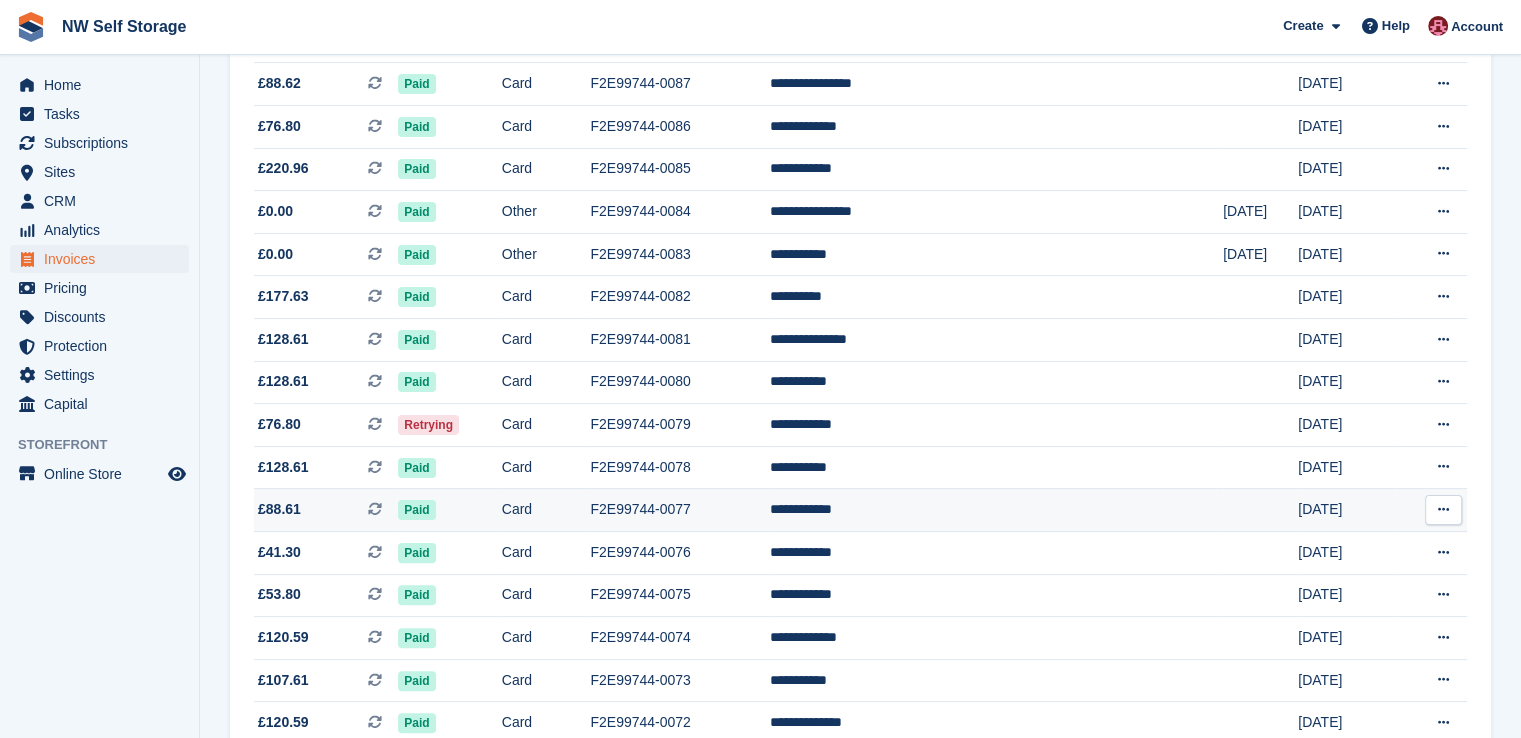 click on "**********" at bounding box center [996, 510] 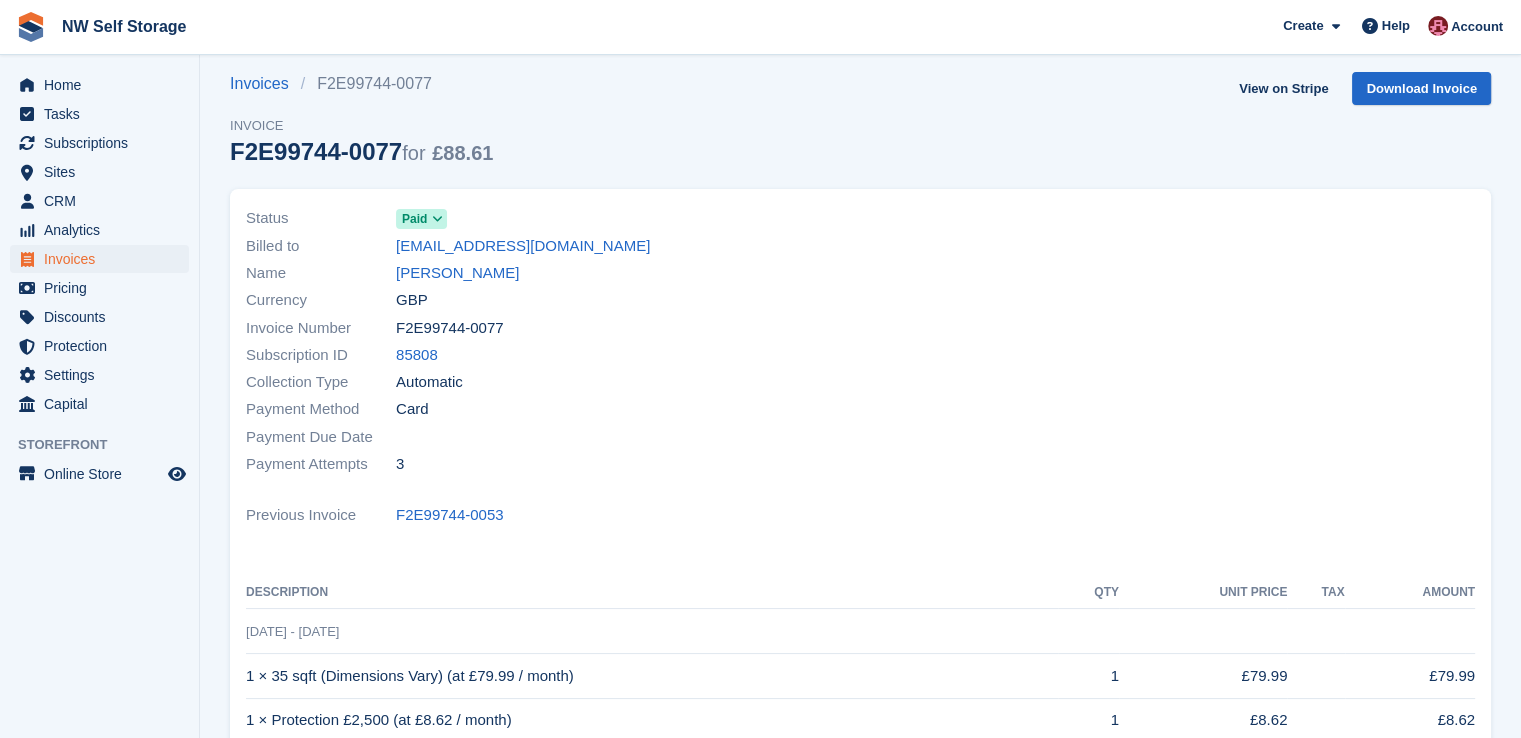 scroll, scrollTop: 0, scrollLeft: 0, axis: both 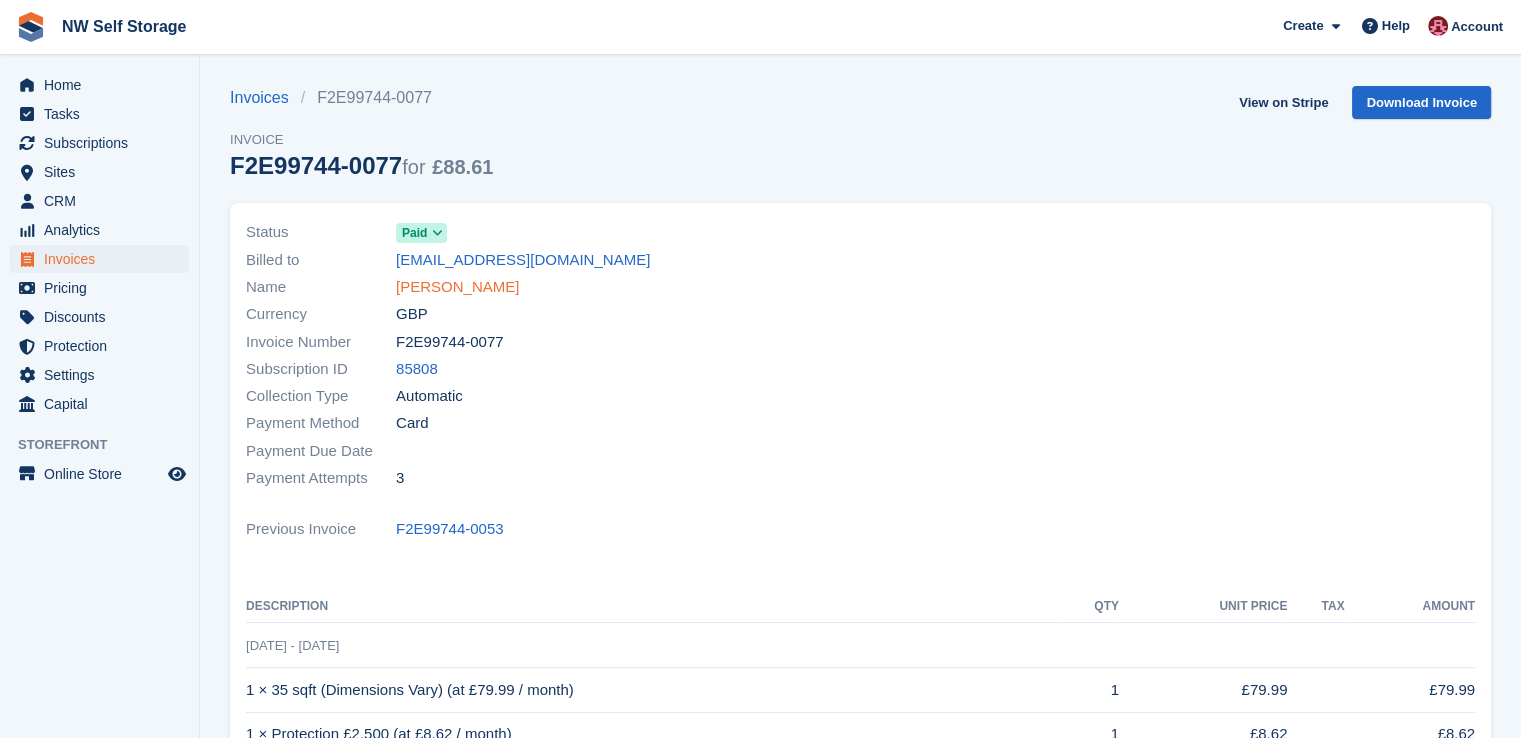 click on "[PERSON_NAME]" at bounding box center (457, 287) 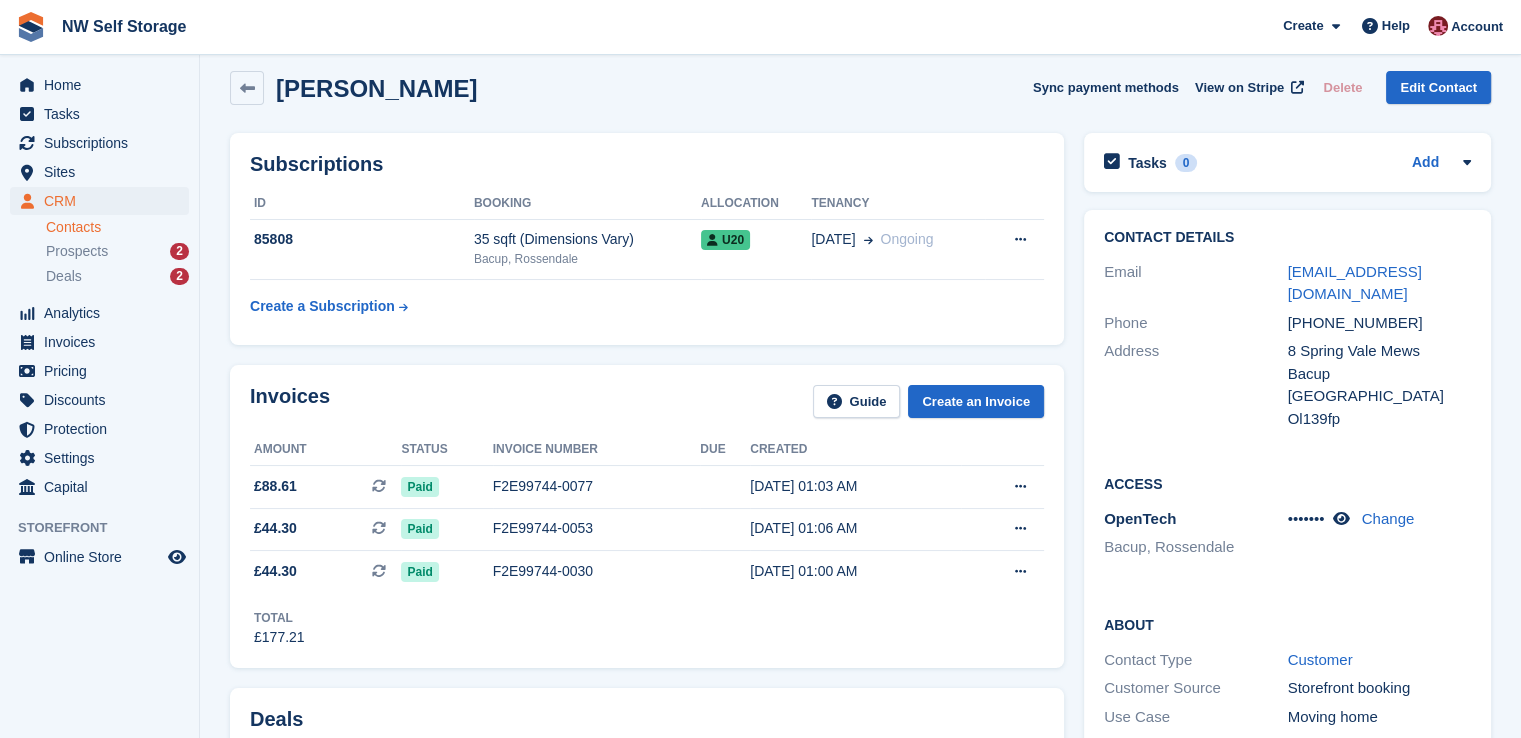 scroll, scrollTop: 0, scrollLeft: 0, axis: both 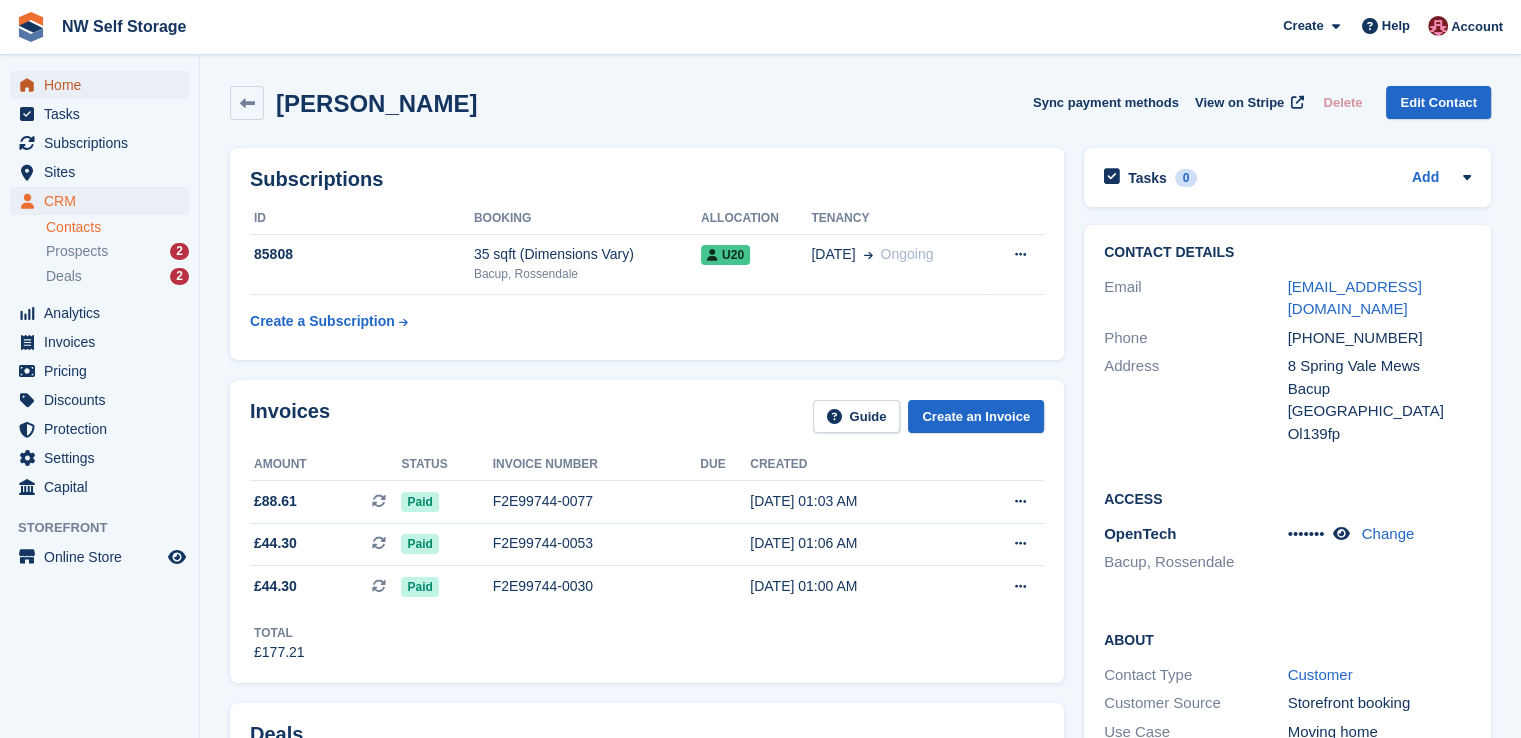 click on "Home" at bounding box center [104, 85] 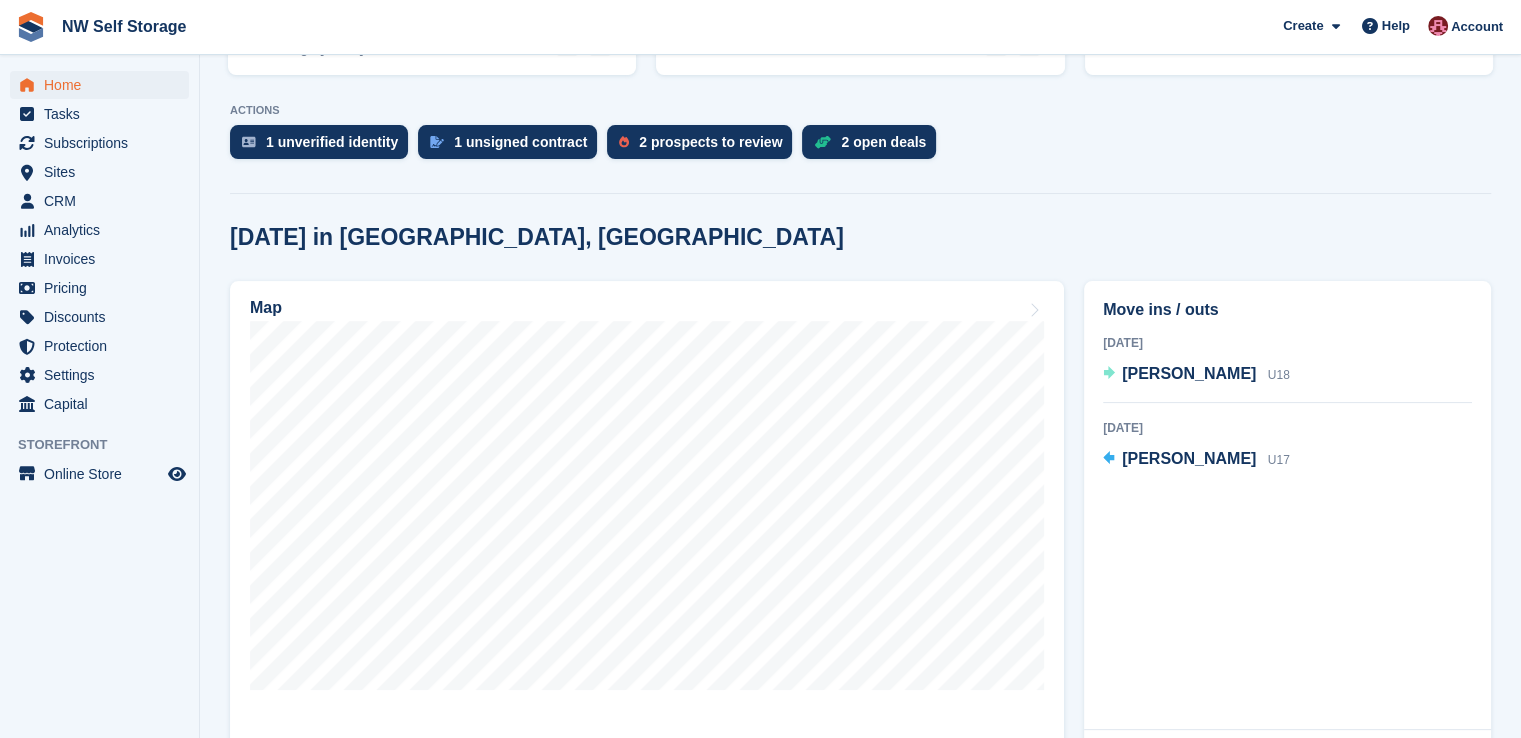 scroll, scrollTop: 100, scrollLeft: 0, axis: vertical 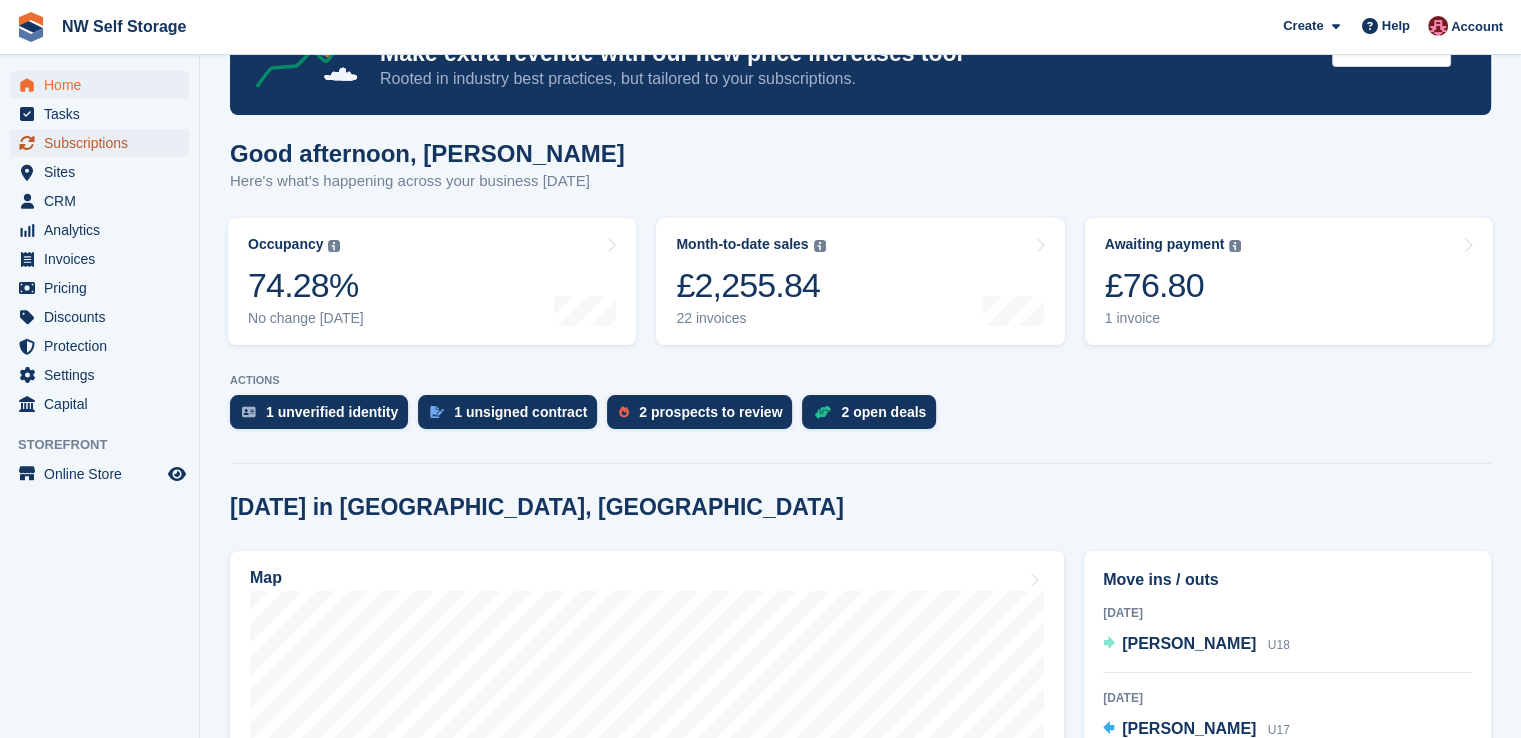 click on "Subscriptions" at bounding box center (104, 143) 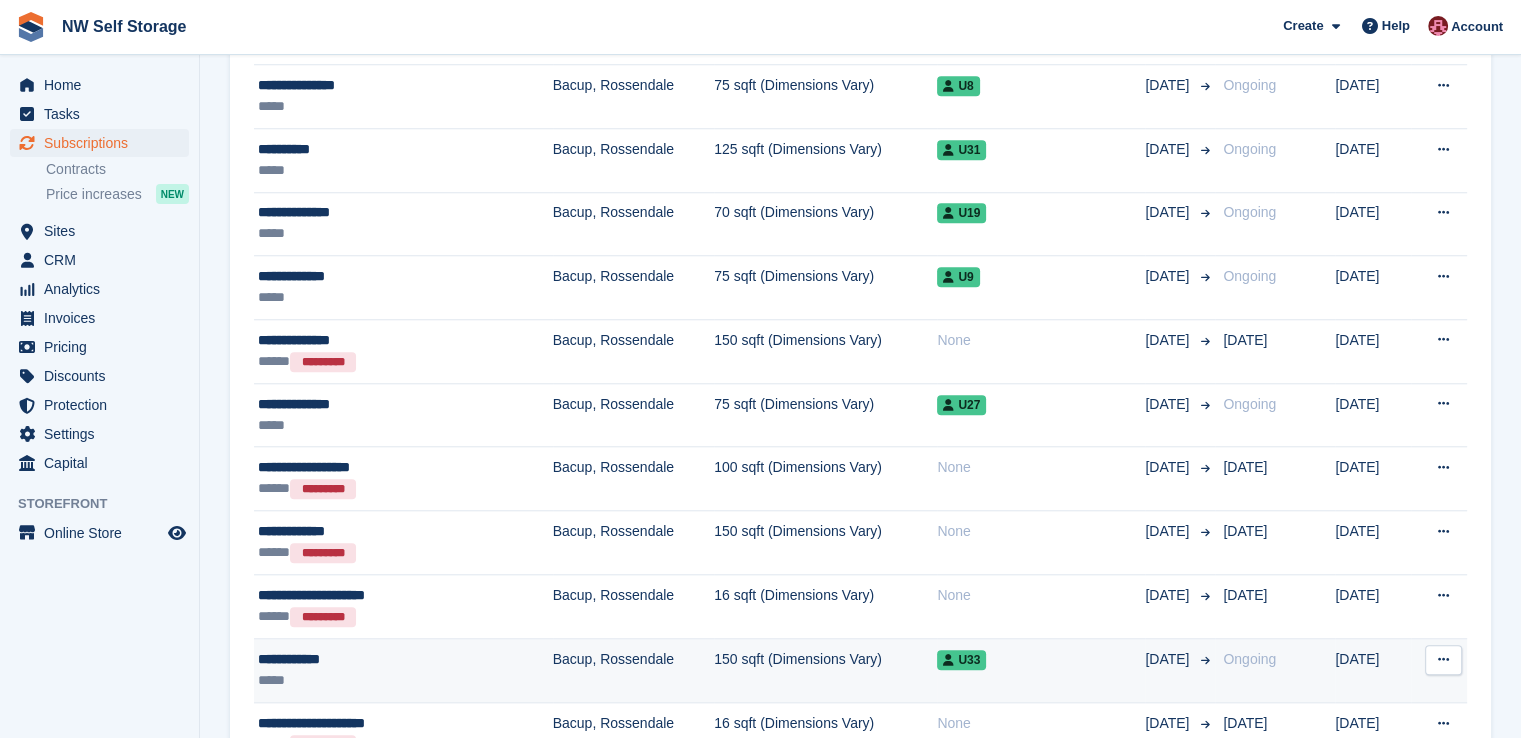 scroll, scrollTop: 1900, scrollLeft: 0, axis: vertical 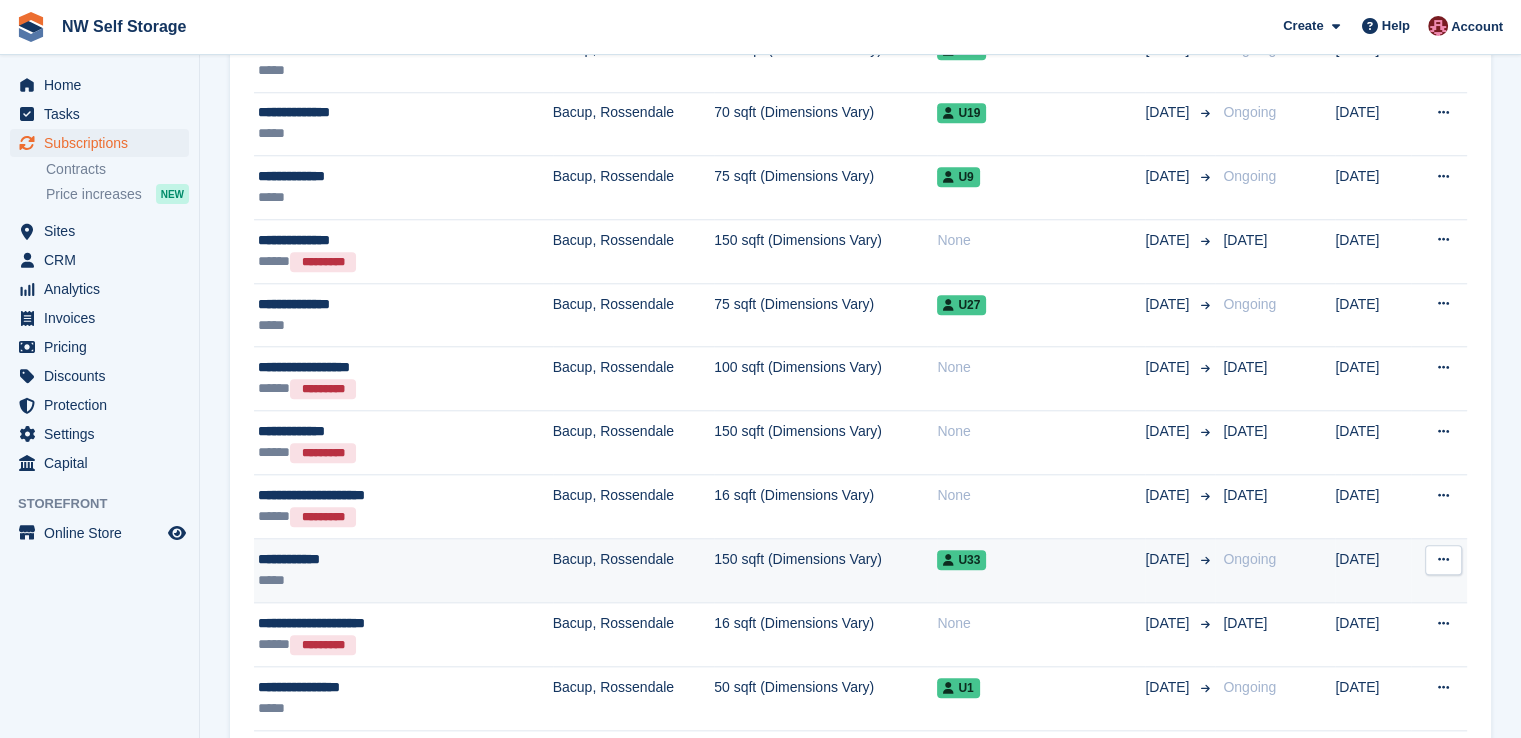 click on "**********" at bounding box center (368, 559) 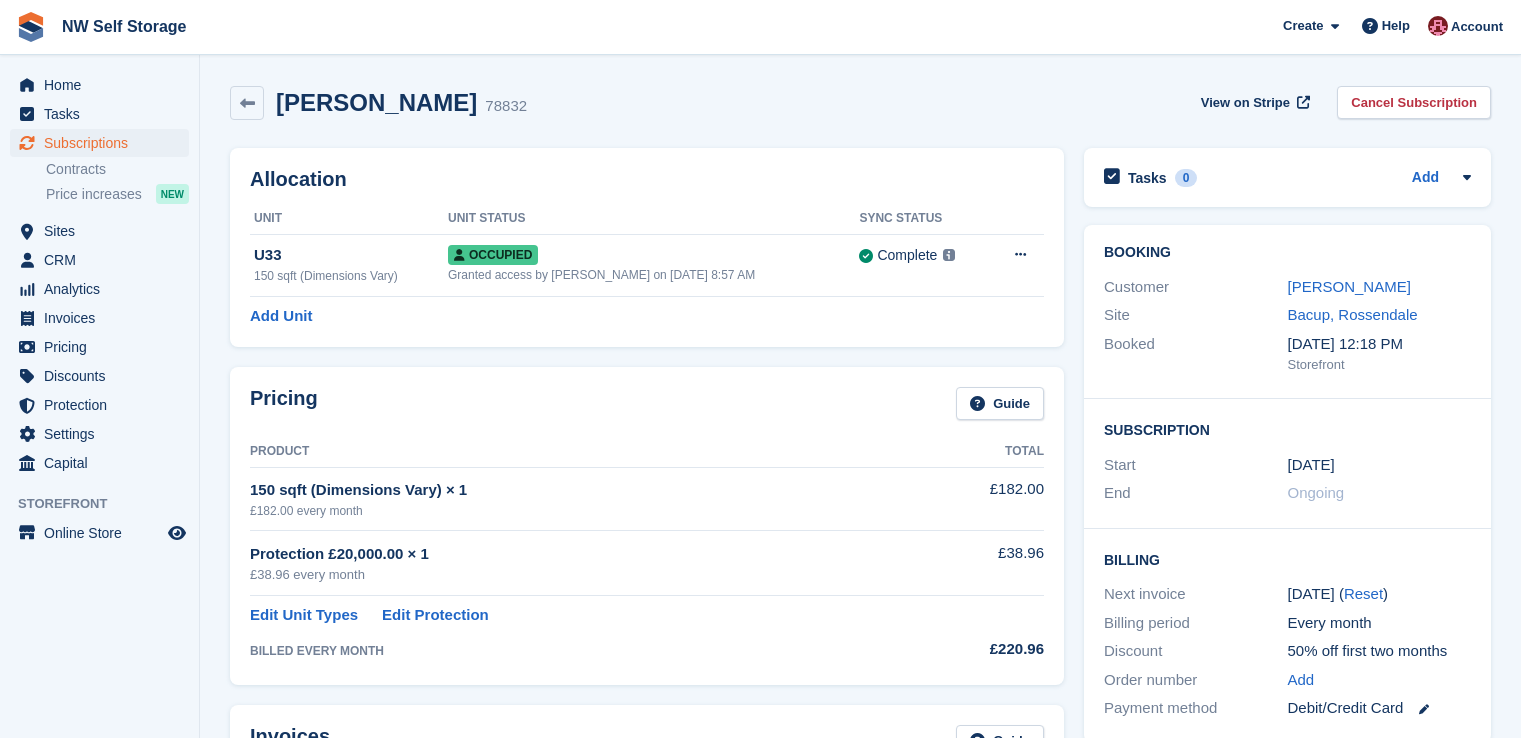 scroll, scrollTop: 0, scrollLeft: 0, axis: both 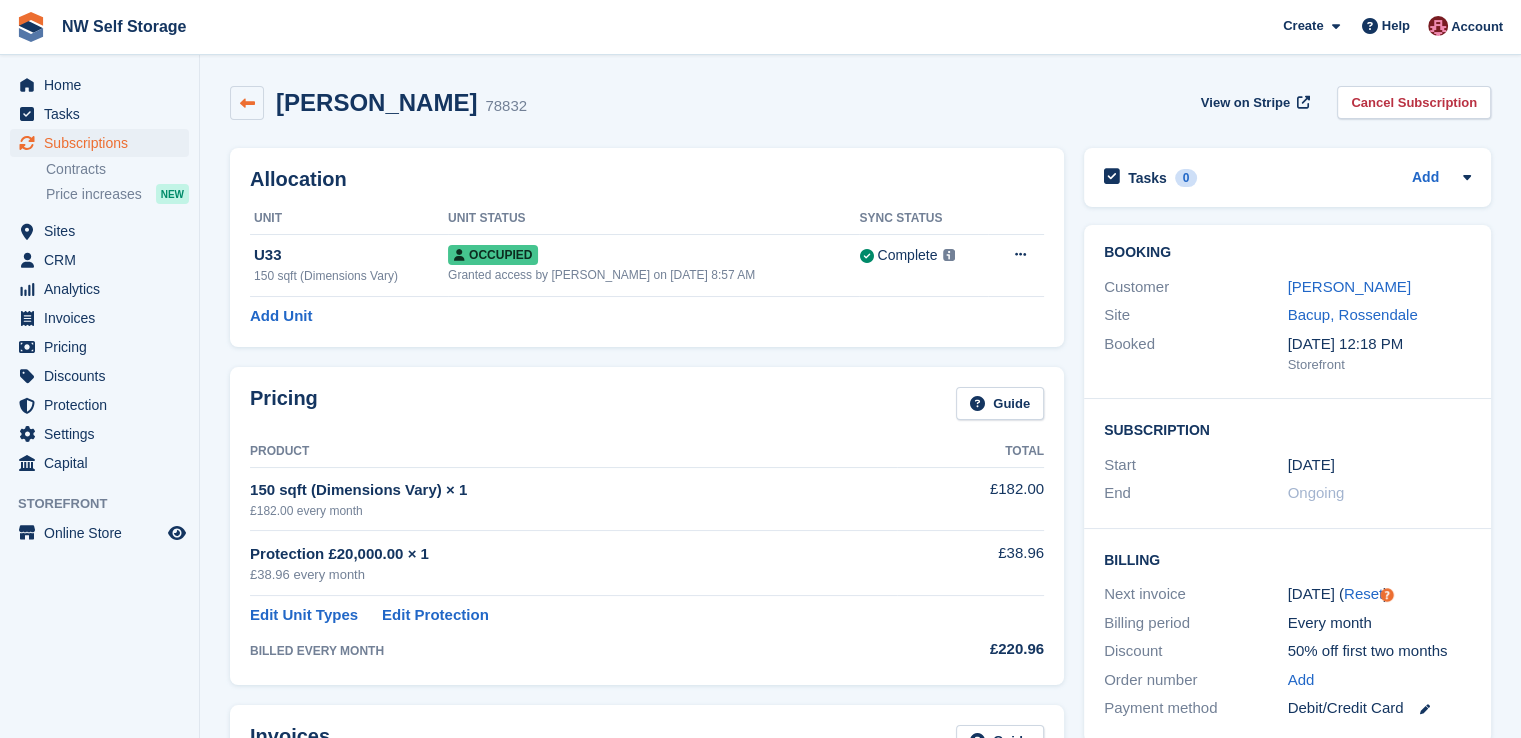 click at bounding box center (247, 103) 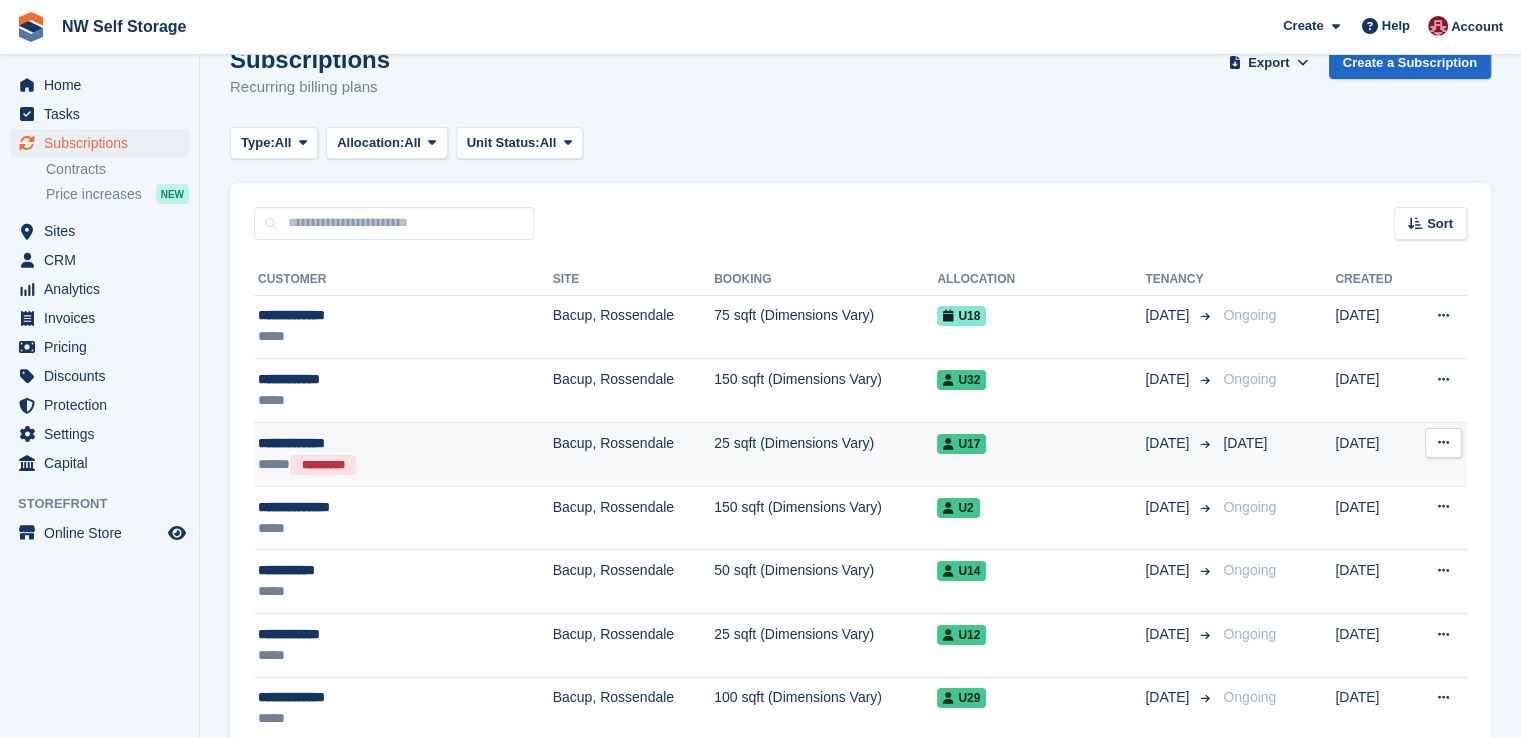 scroll, scrollTop: 0, scrollLeft: 0, axis: both 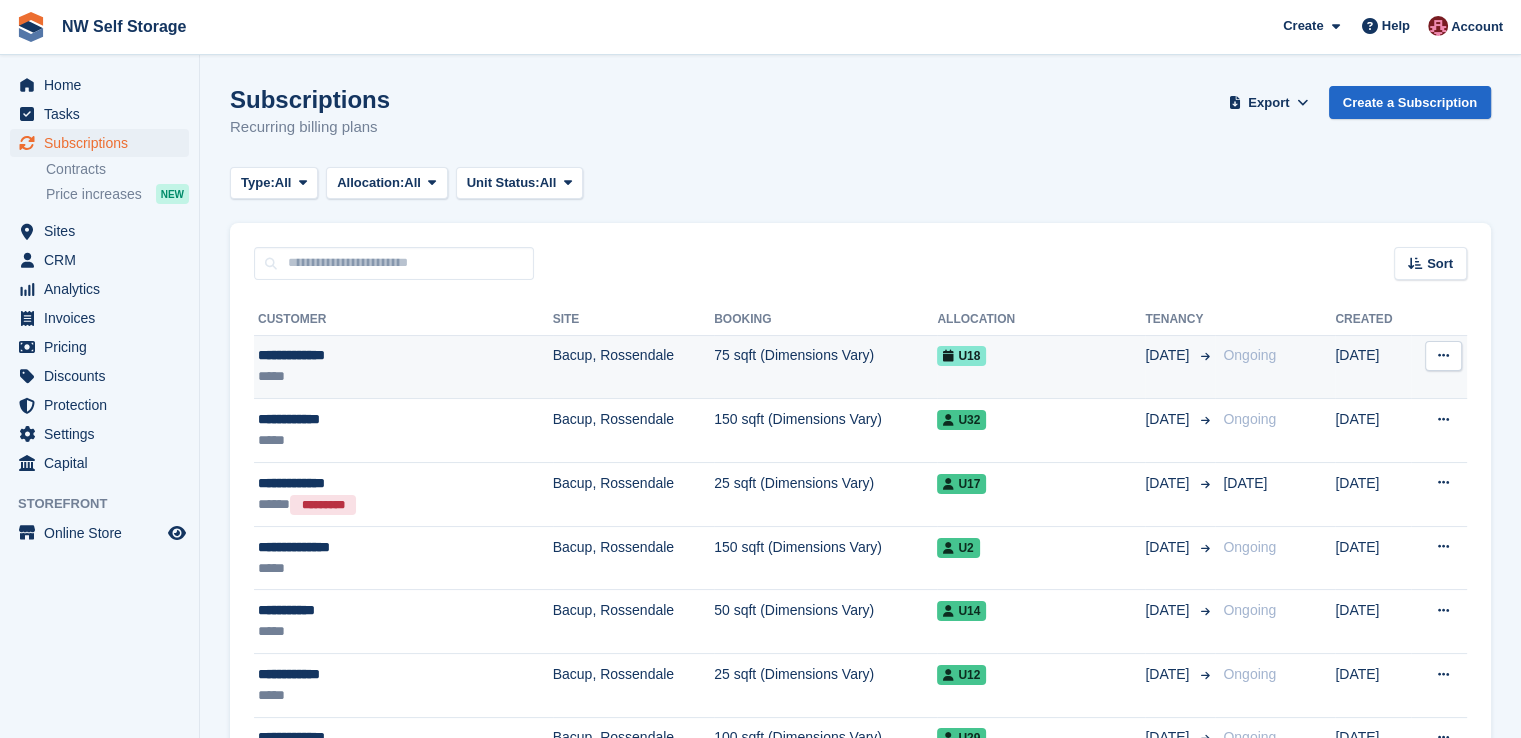 click on "U18" at bounding box center (1041, 355) 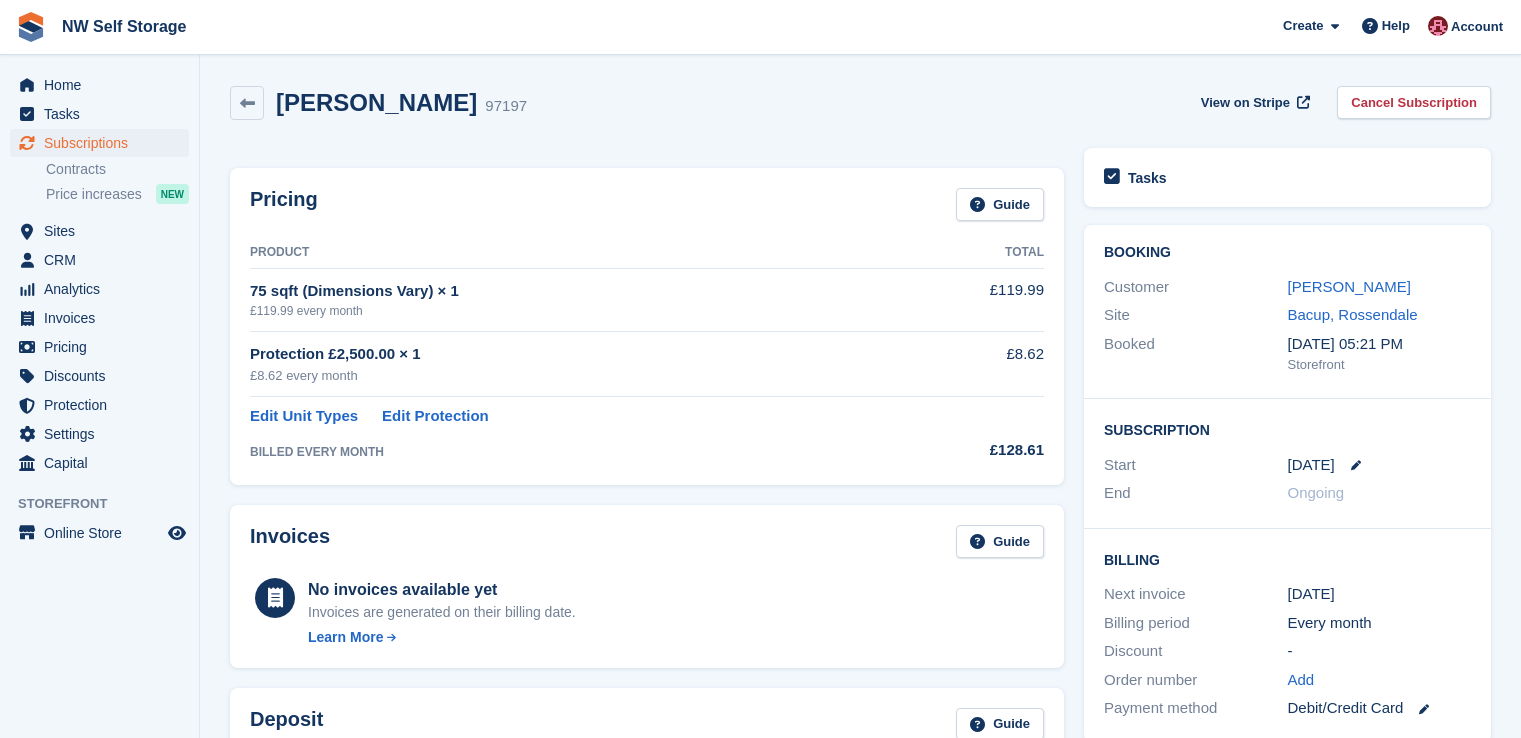 scroll, scrollTop: 0, scrollLeft: 0, axis: both 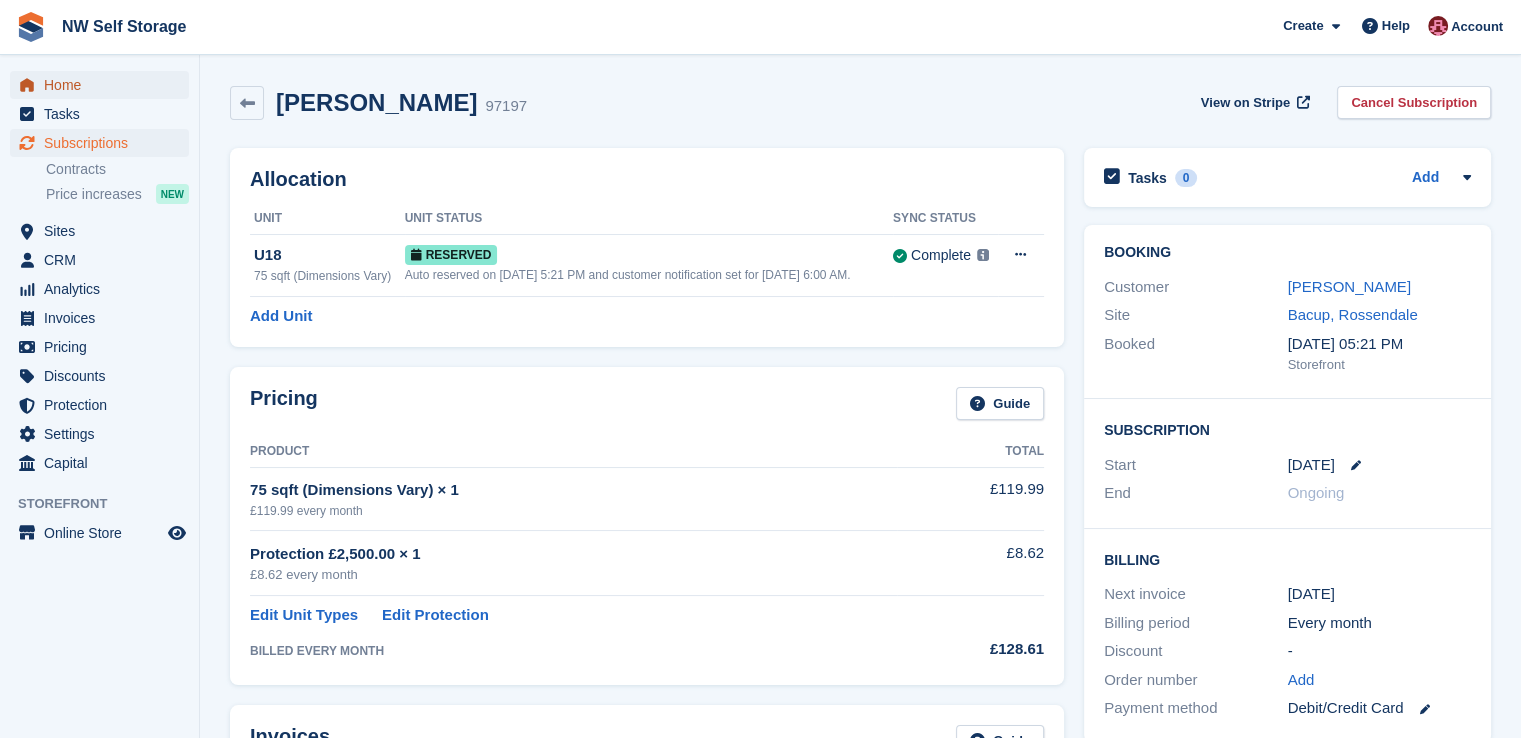 click on "Home" at bounding box center (104, 85) 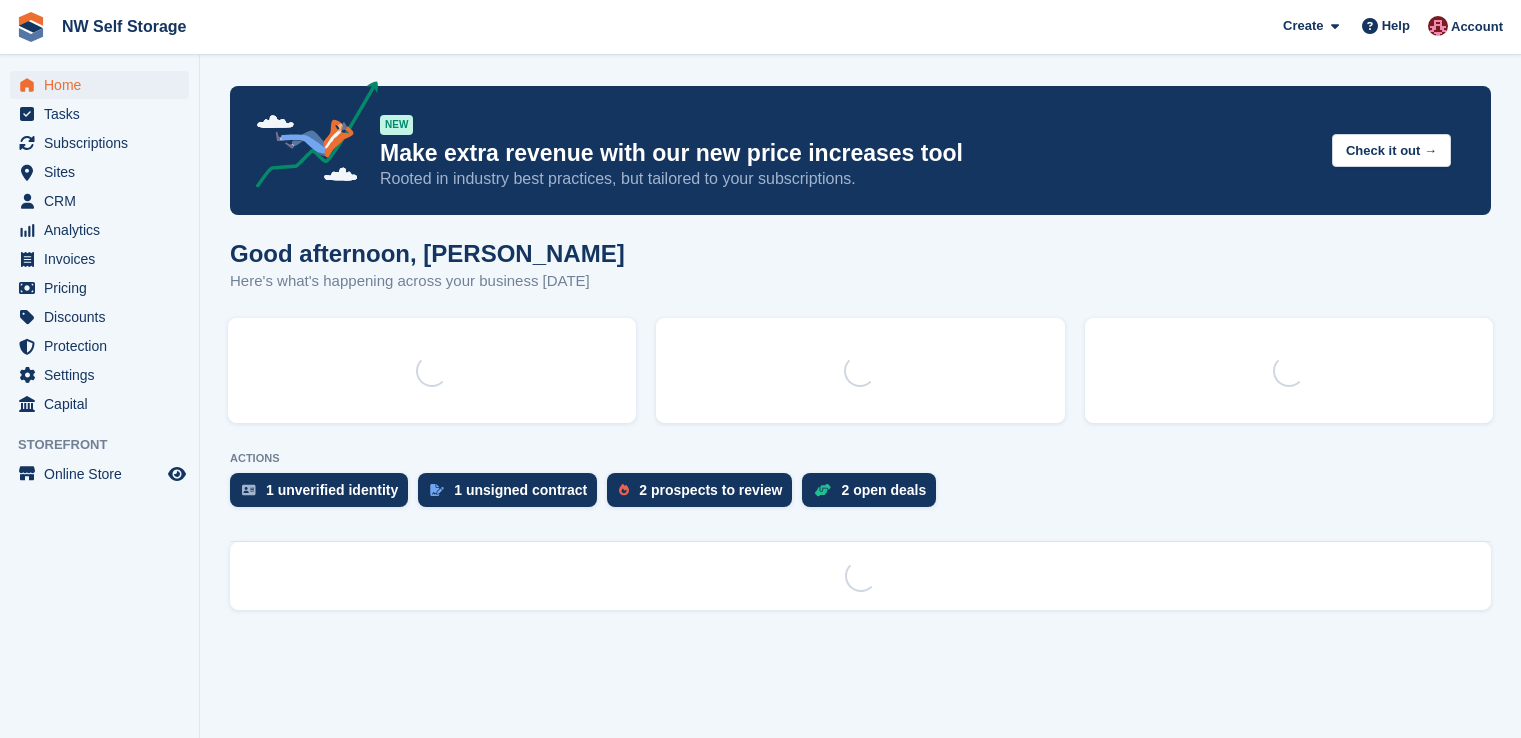 scroll, scrollTop: 0, scrollLeft: 0, axis: both 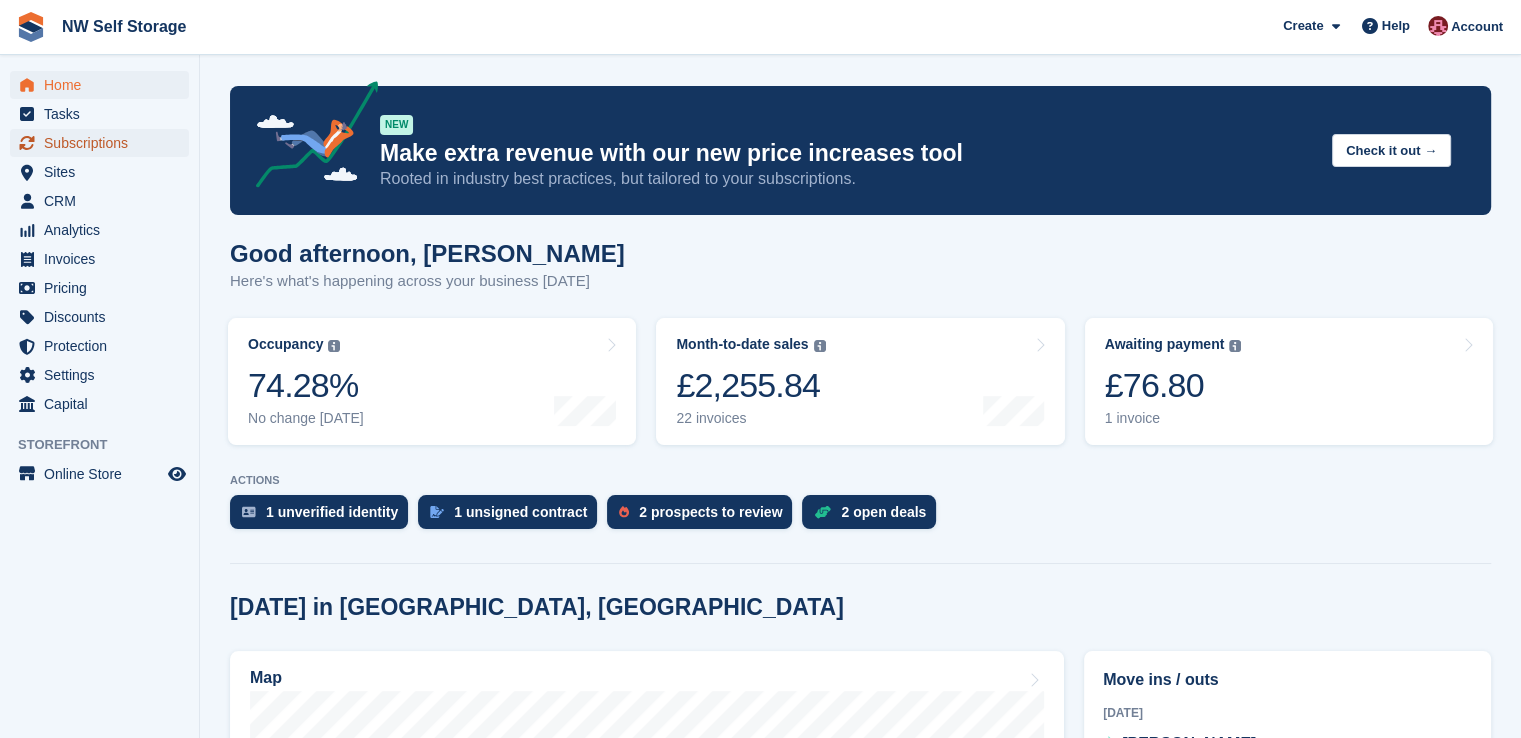 click on "Subscriptions" at bounding box center (104, 143) 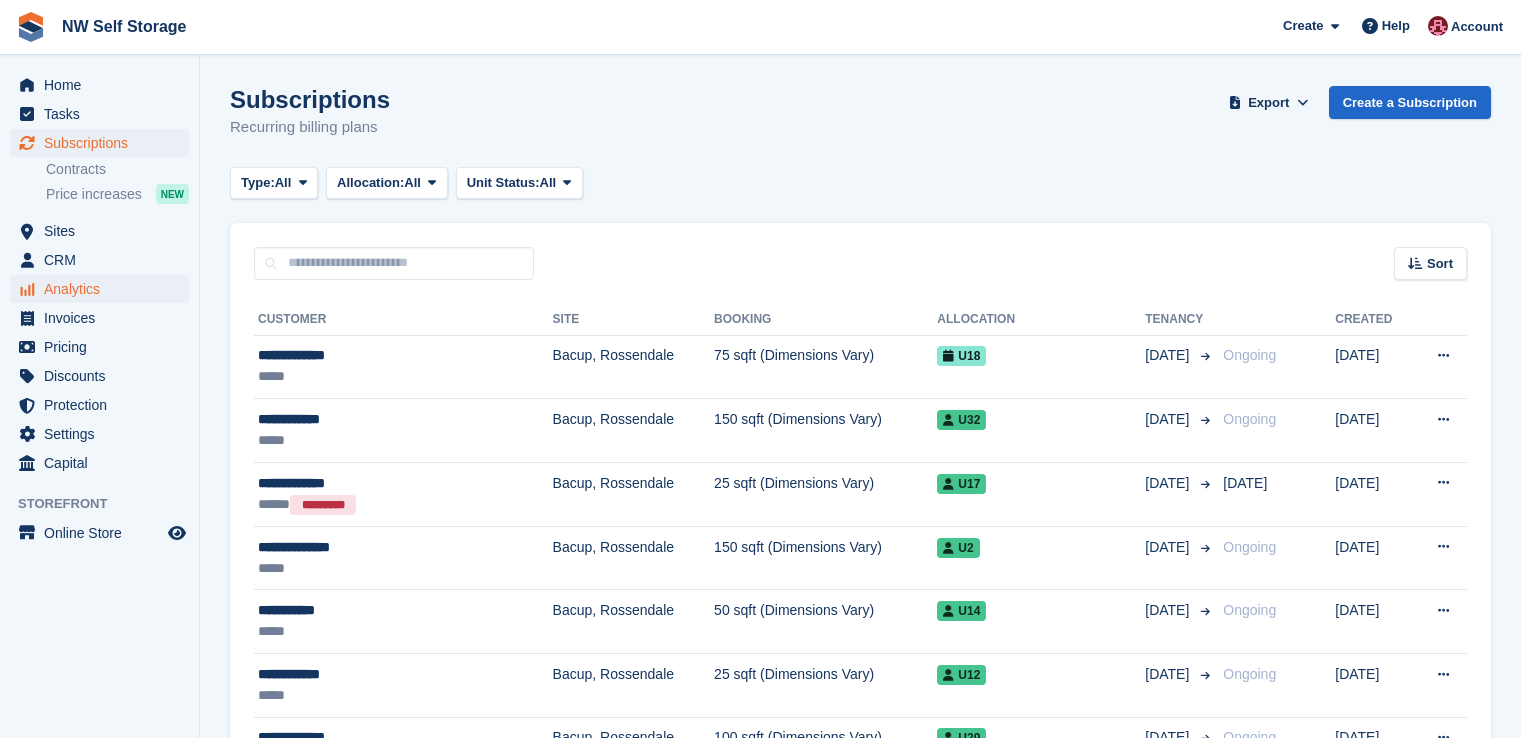 scroll, scrollTop: 0, scrollLeft: 0, axis: both 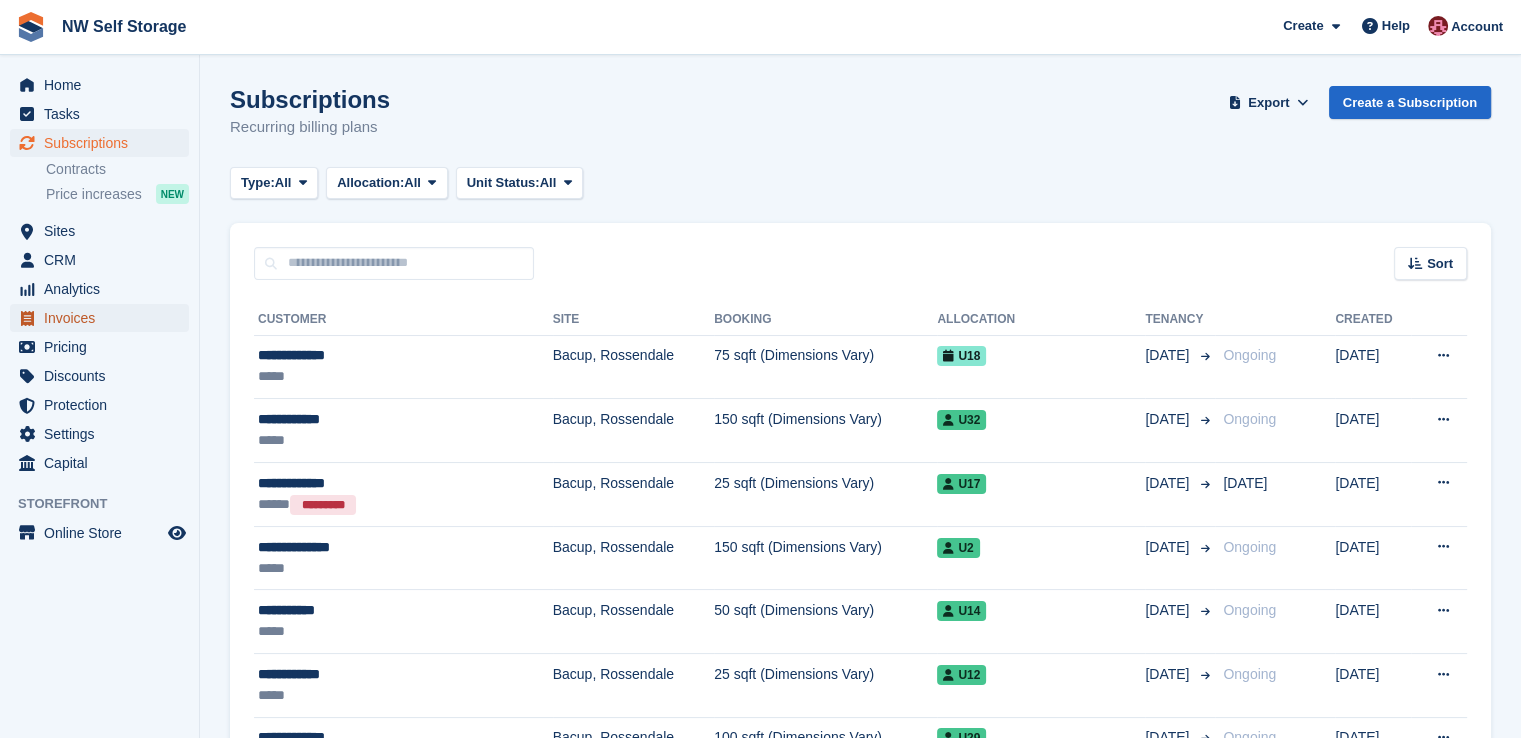 click on "Invoices" at bounding box center (104, 318) 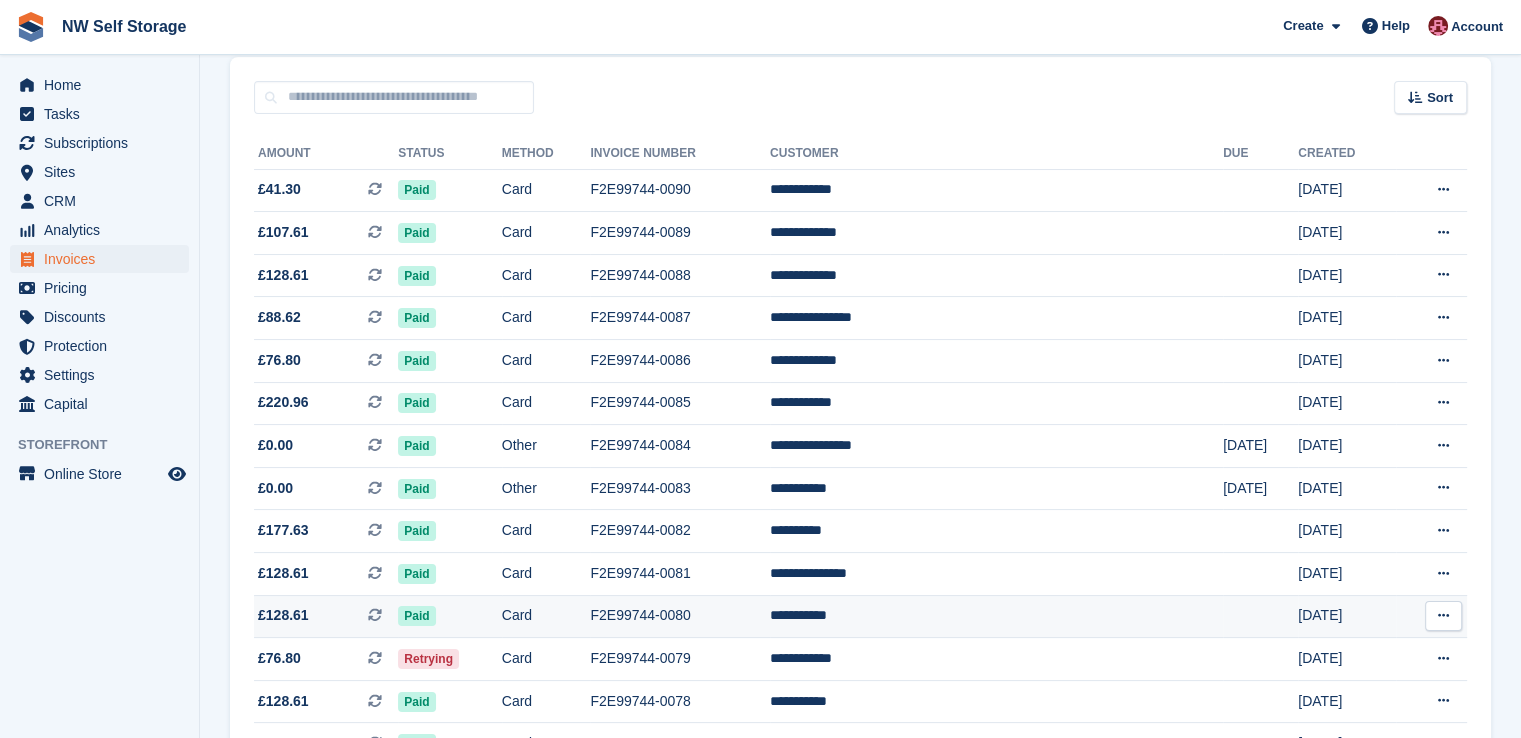 scroll, scrollTop: 200, scrollLeft: 0, axis: vertical 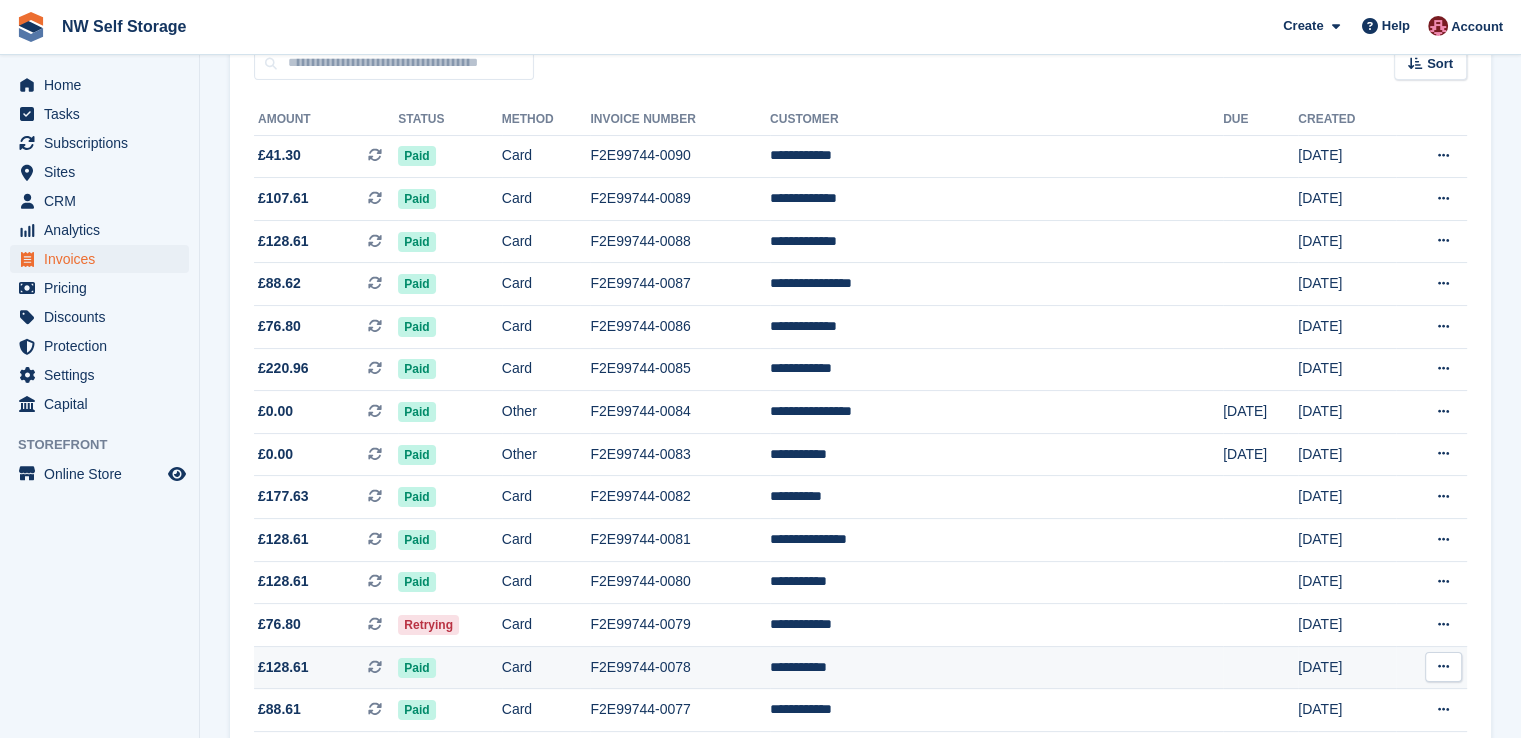 click on "**********" at bounding box center [996, 667] 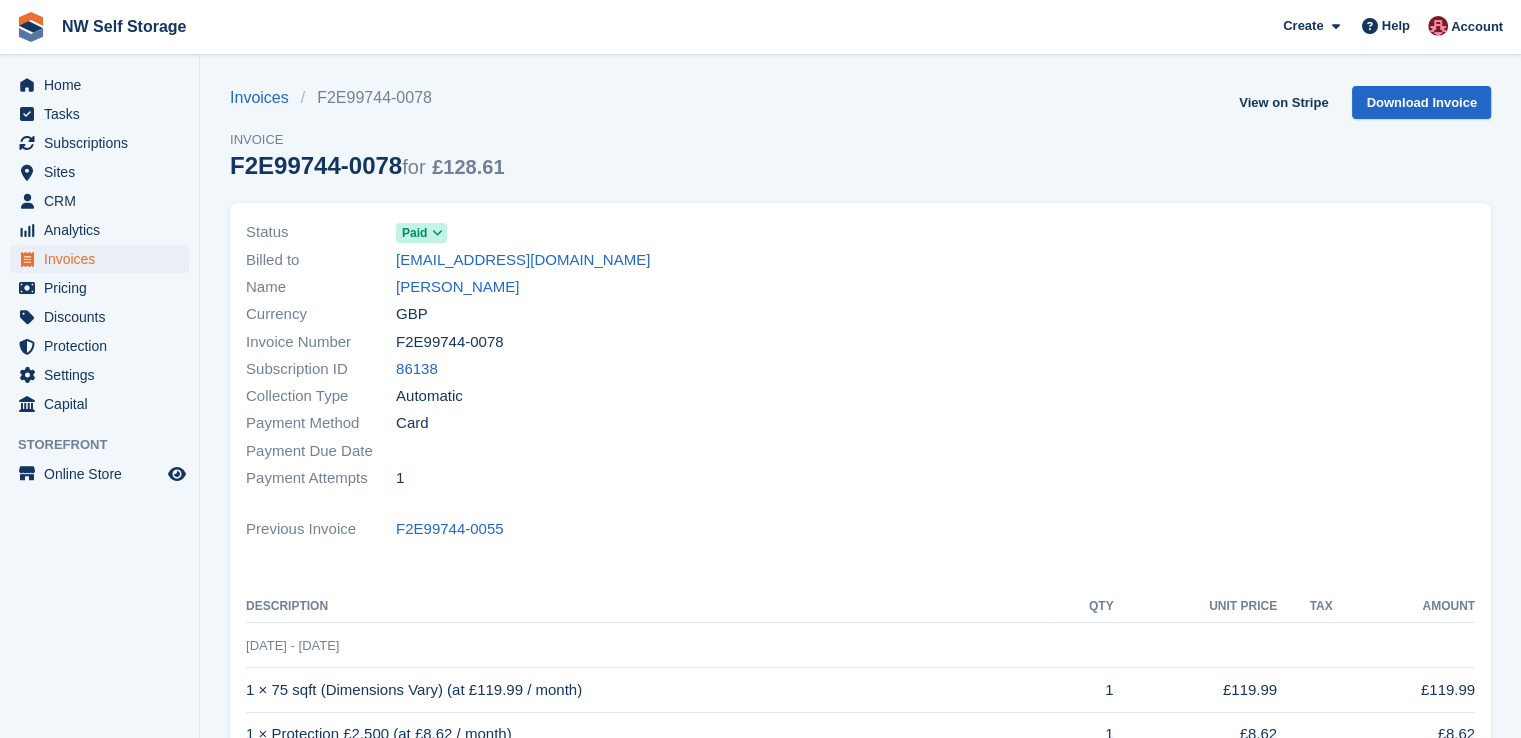scroll, scrollTop: 100, scrollLeft: 0, axis: vertical 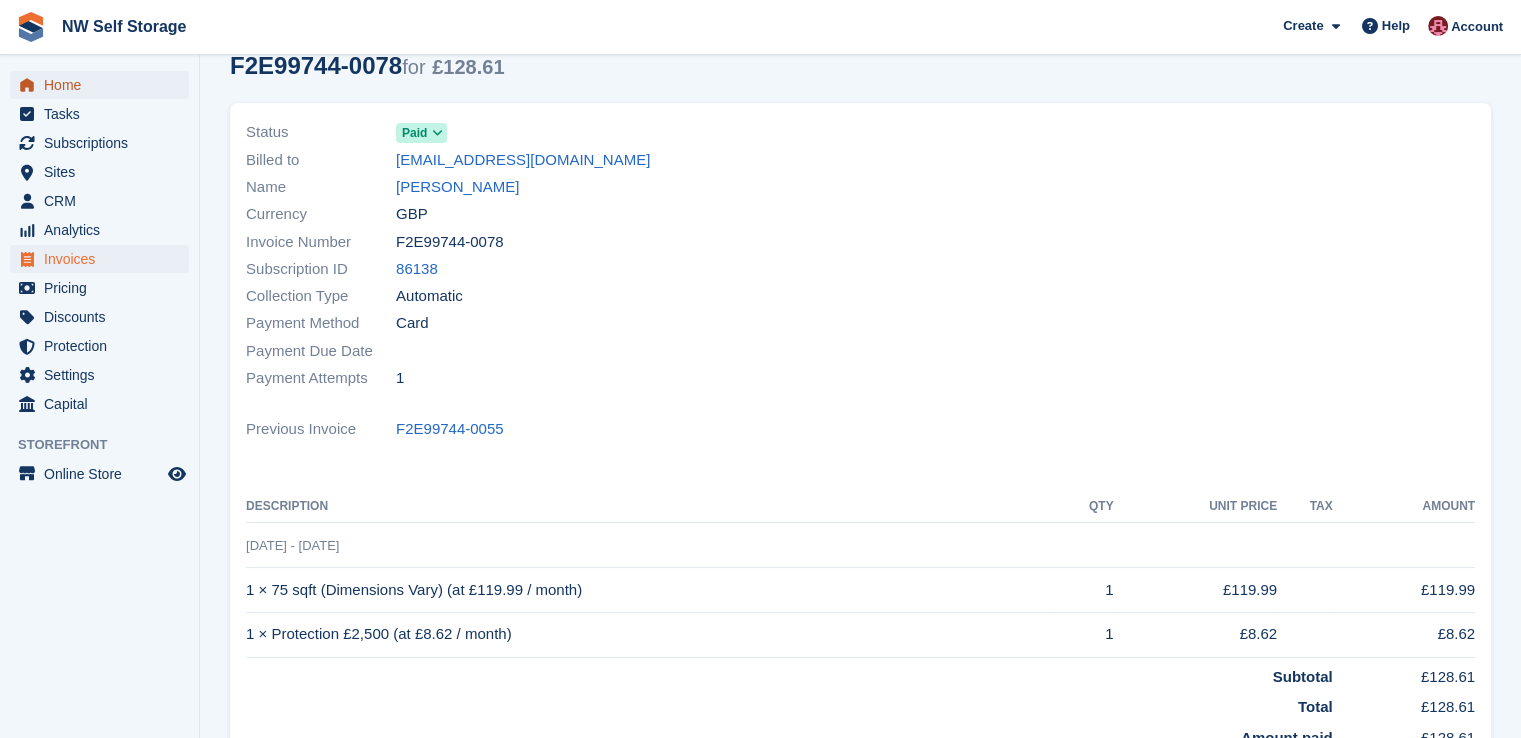 click on "Home" at bounding box center (104, 85) 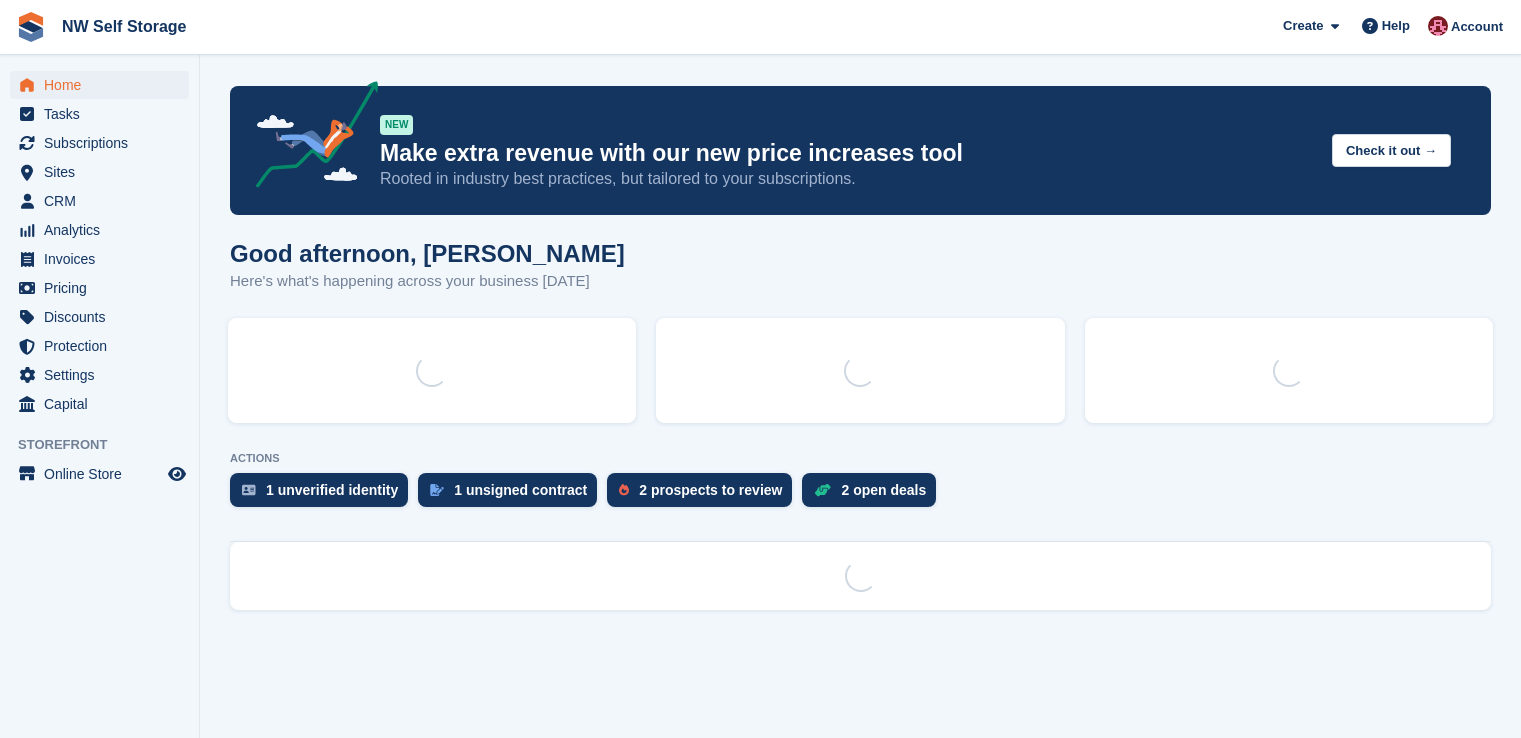 scroll, scrollTop: 0, scrollLeft: 0, axis: both 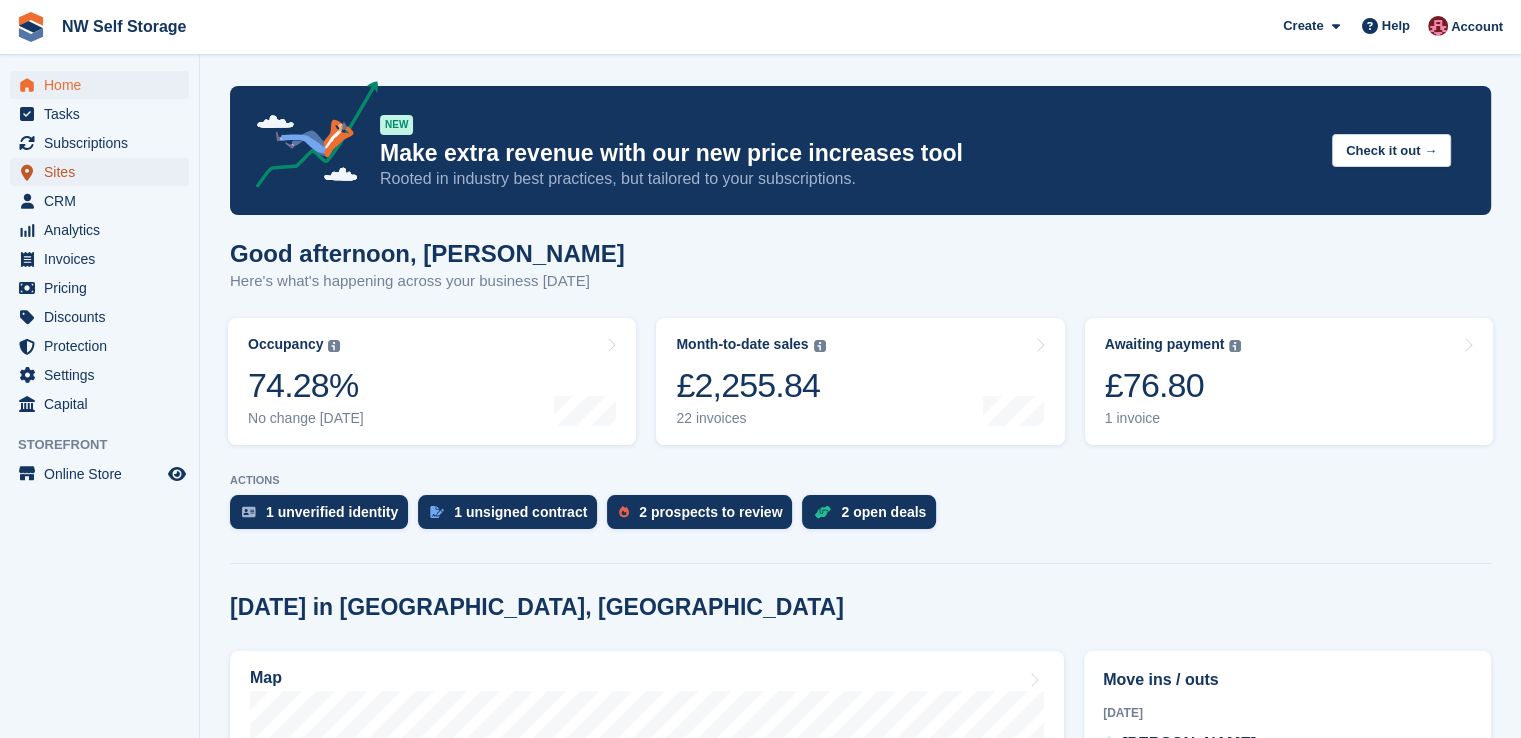 click on "Sites" at bounding box center [104, 172] 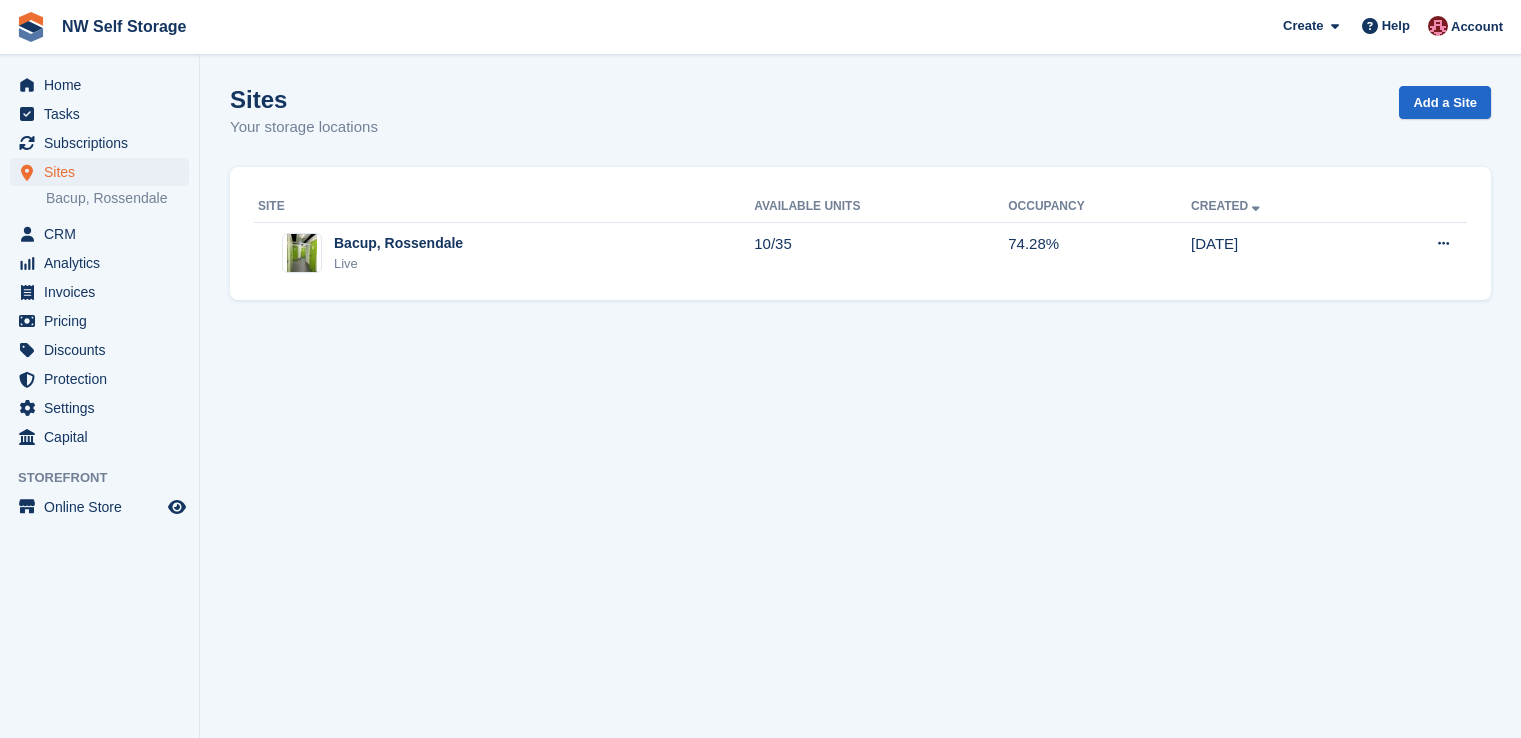 scroll, scrollTop: 0, scrollLeft: 0, axis: both 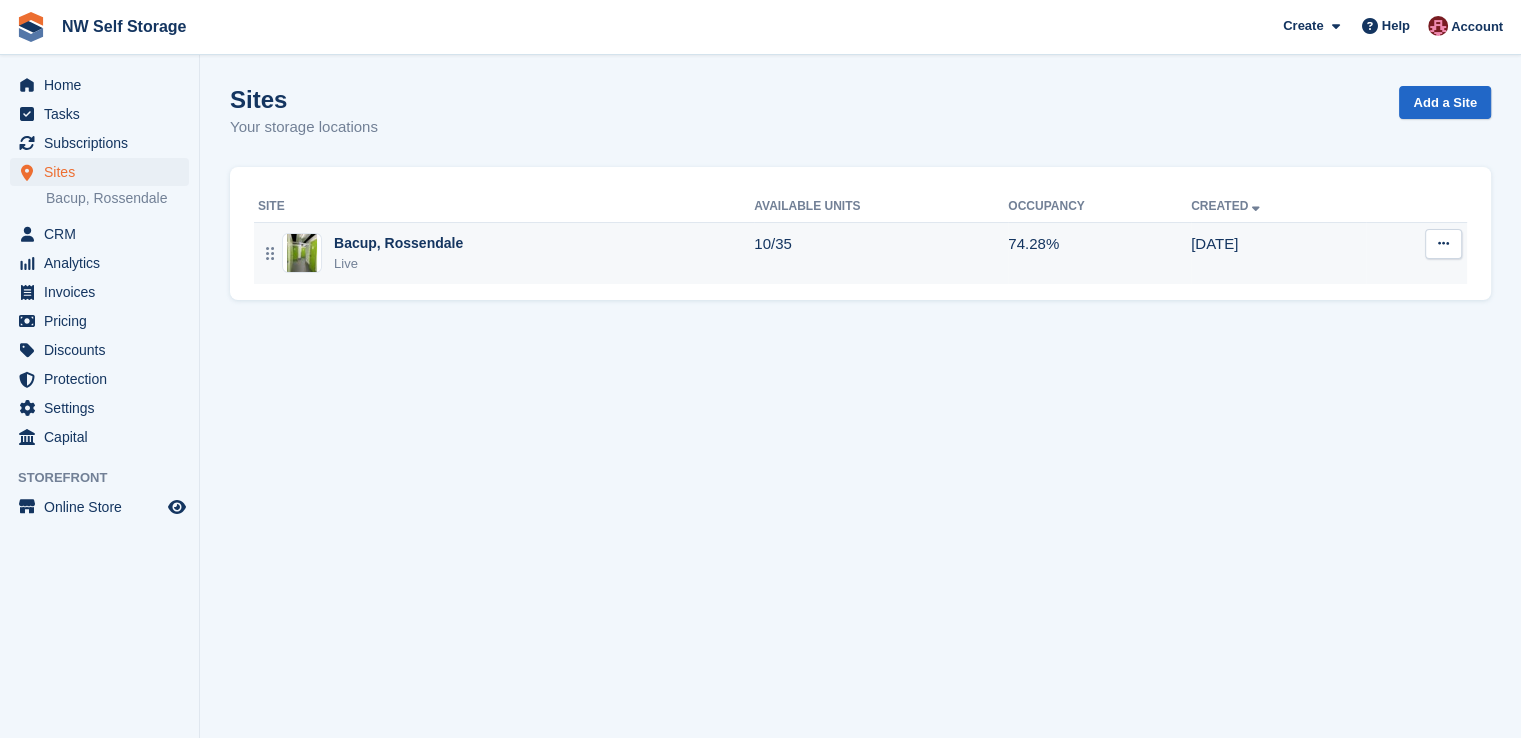 click on "Bacup, Rossendale
Live" at bounding box center [506, 253] 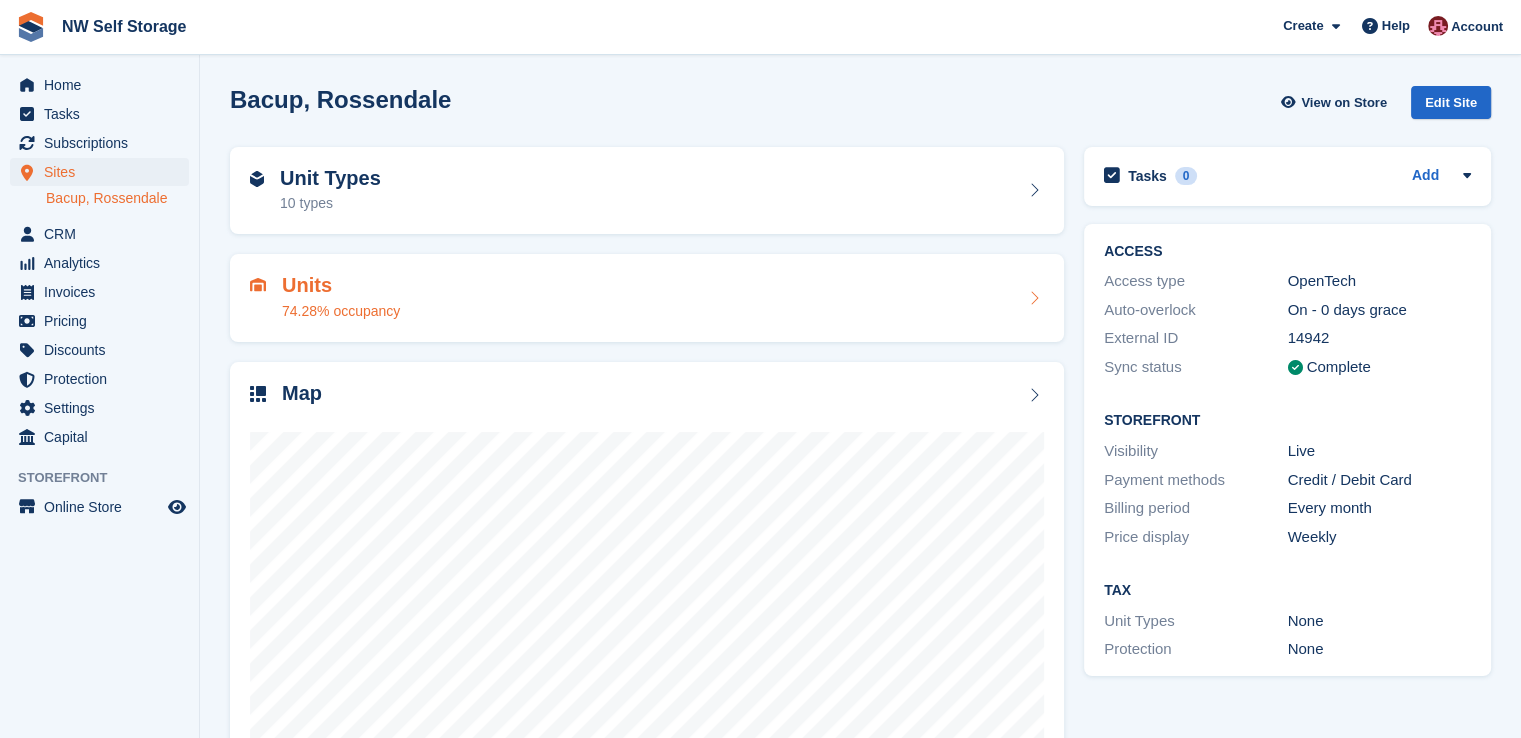 scroll, scrollTop: 115, scrollLeft: 0, axis: vertical 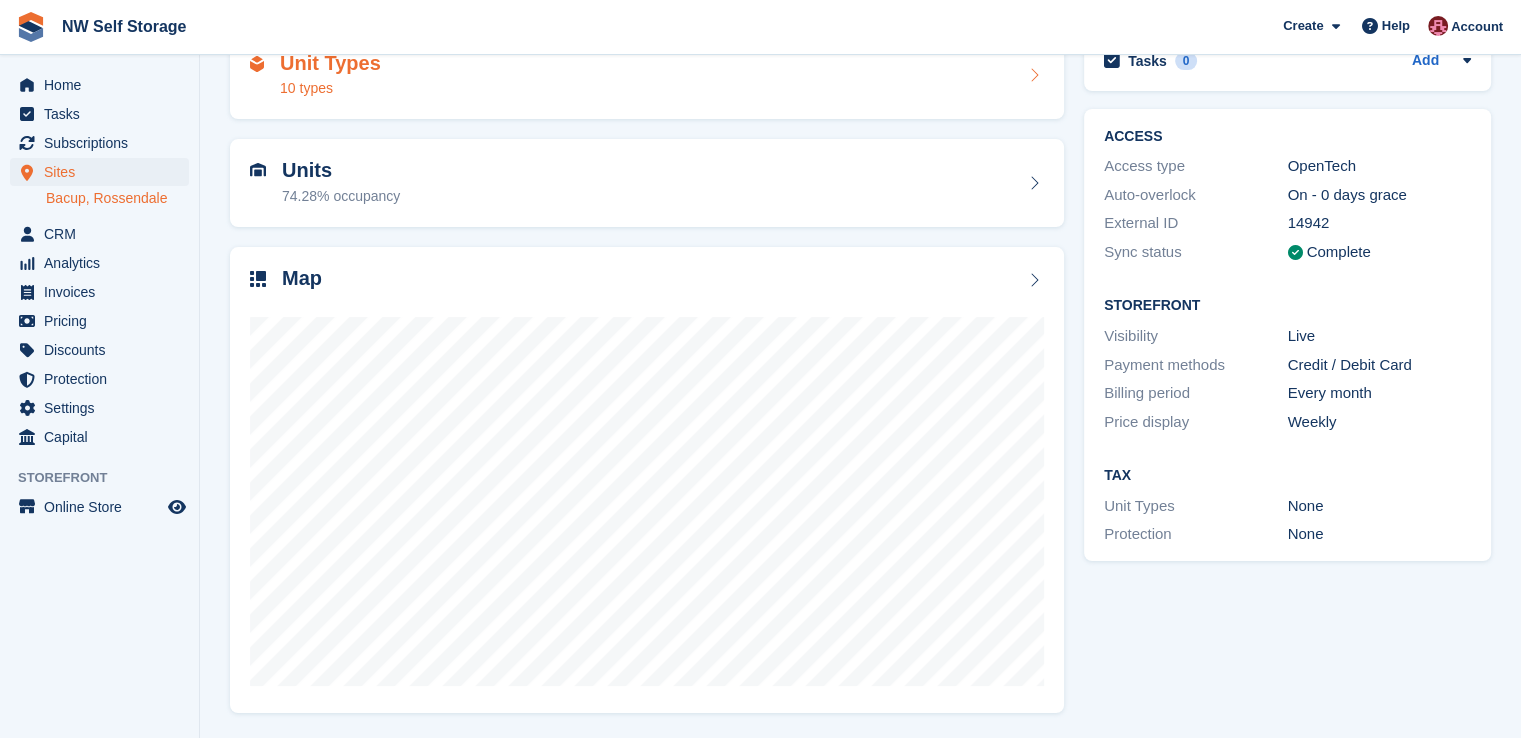 click on "10 types" at bounding box center (330, 88) 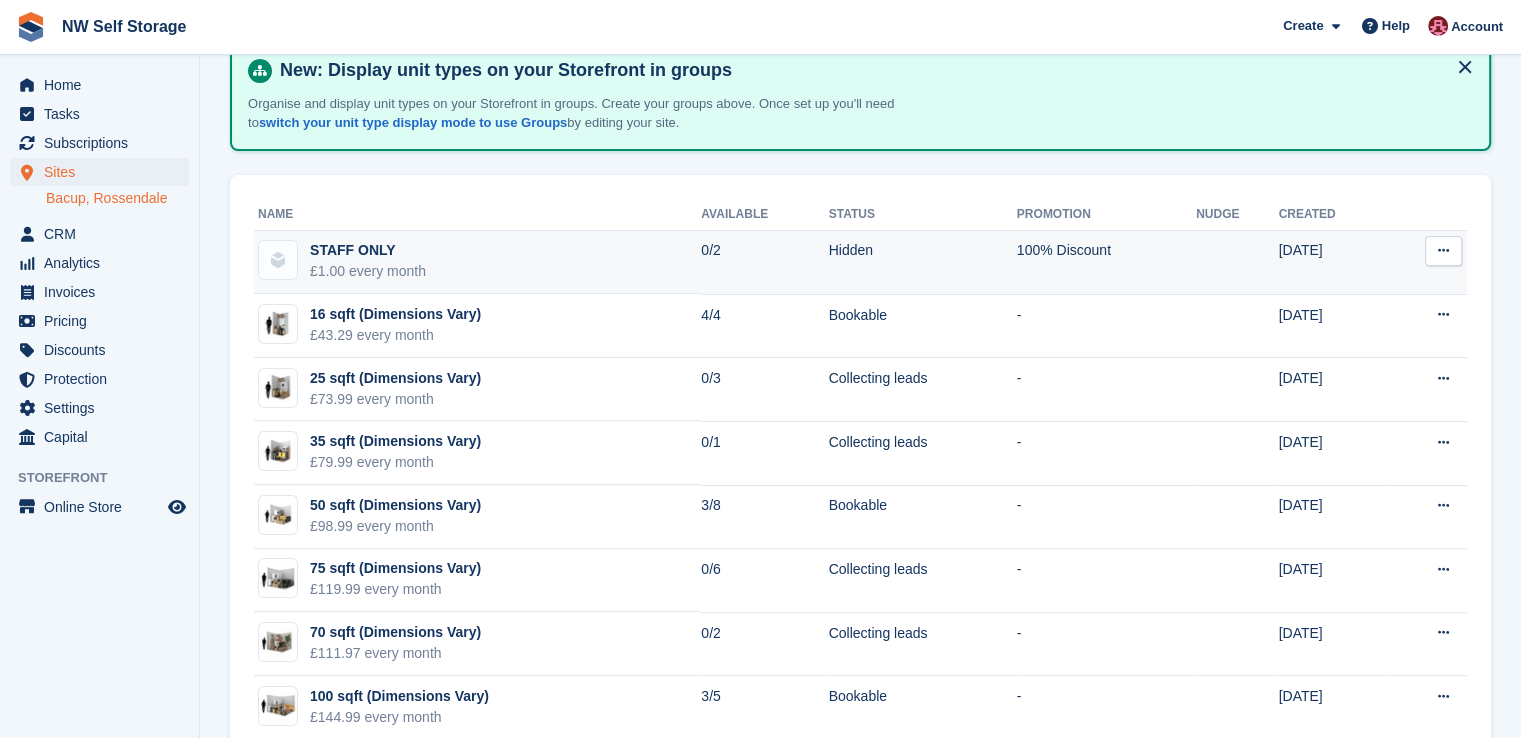 scroll, scrollTop: 0, scrollLeft: 0, axis: both 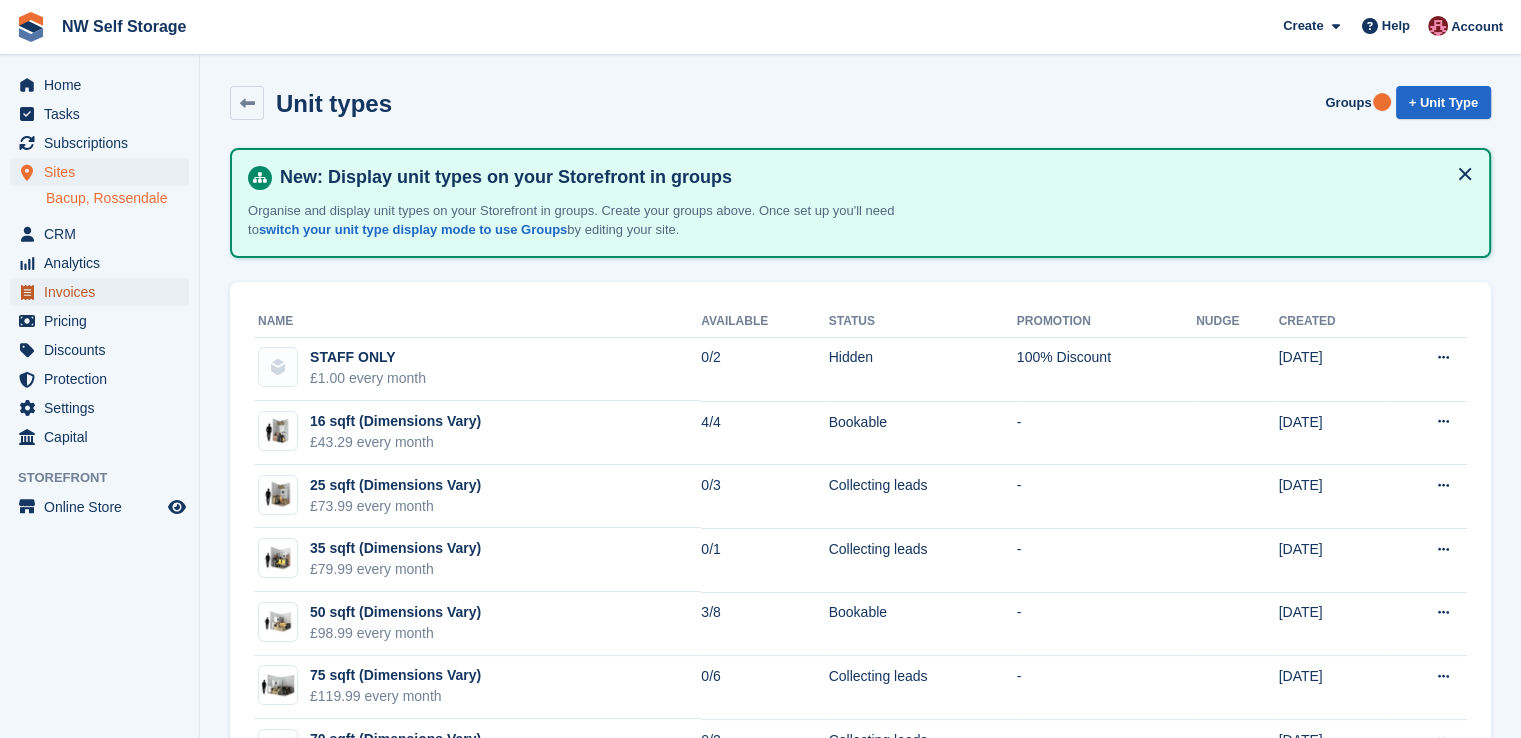 click on "Invoices" at bounding box center (104, 292) 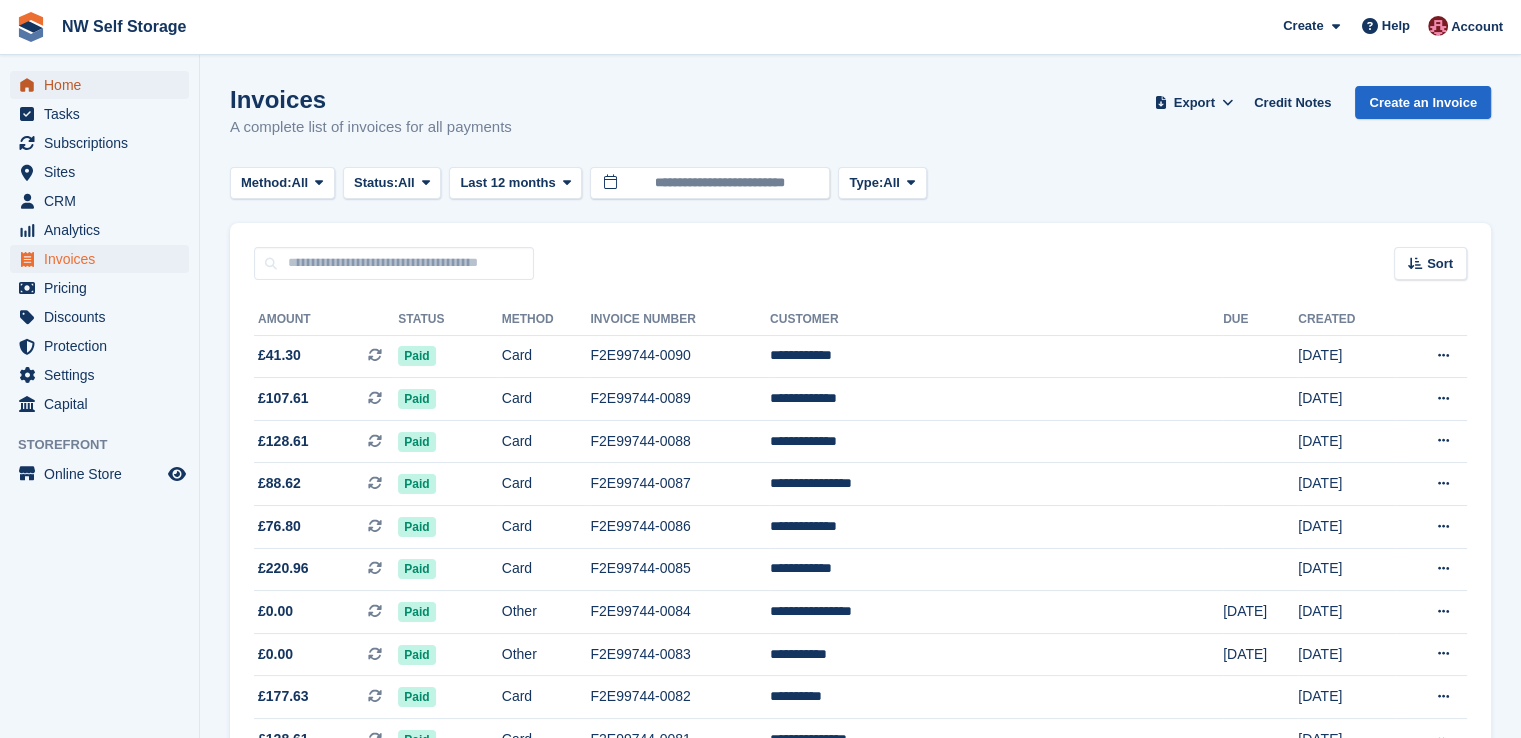 click on "Home" at bounding box center [104, 85] 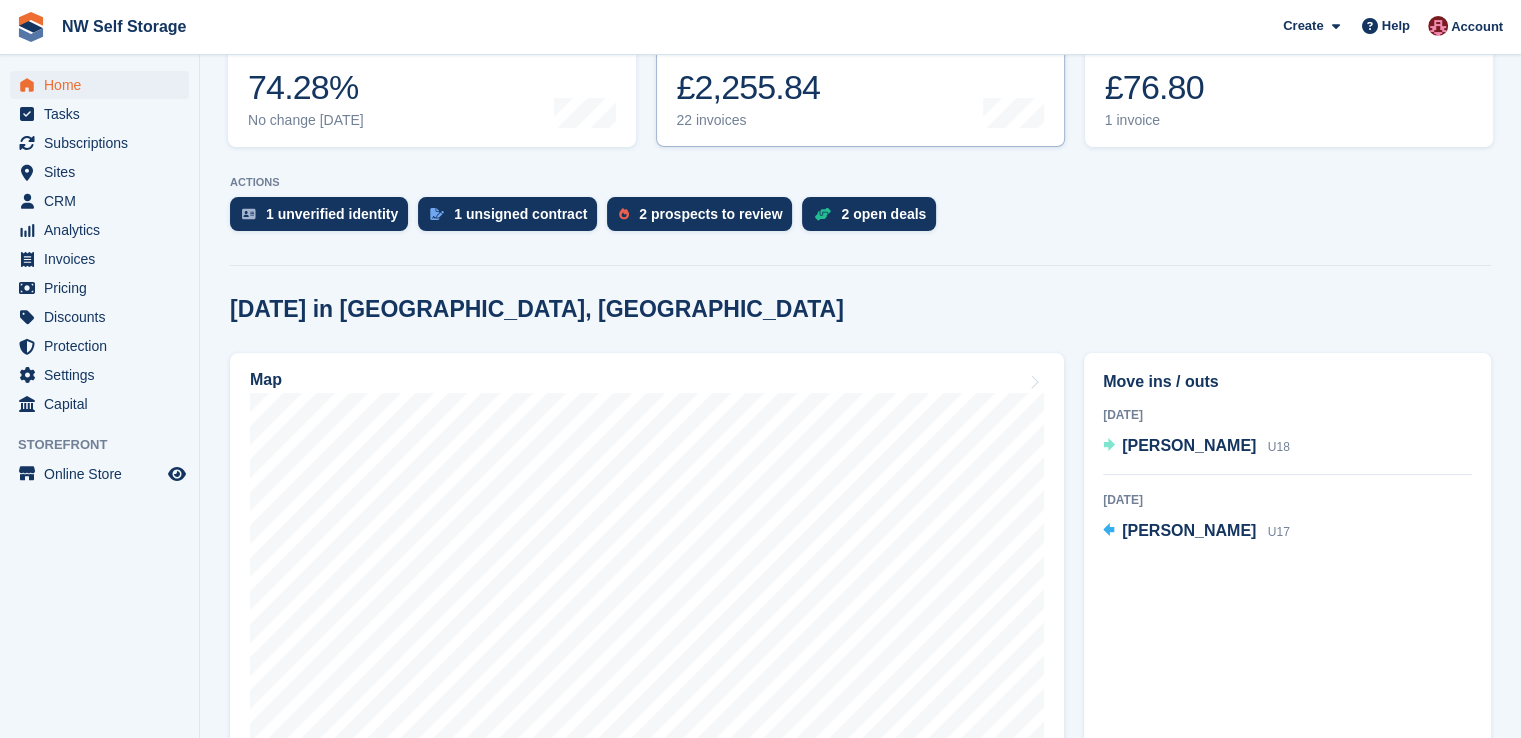 scroll, scrollTop: 300, scrollLeft: 0, axis: vertical 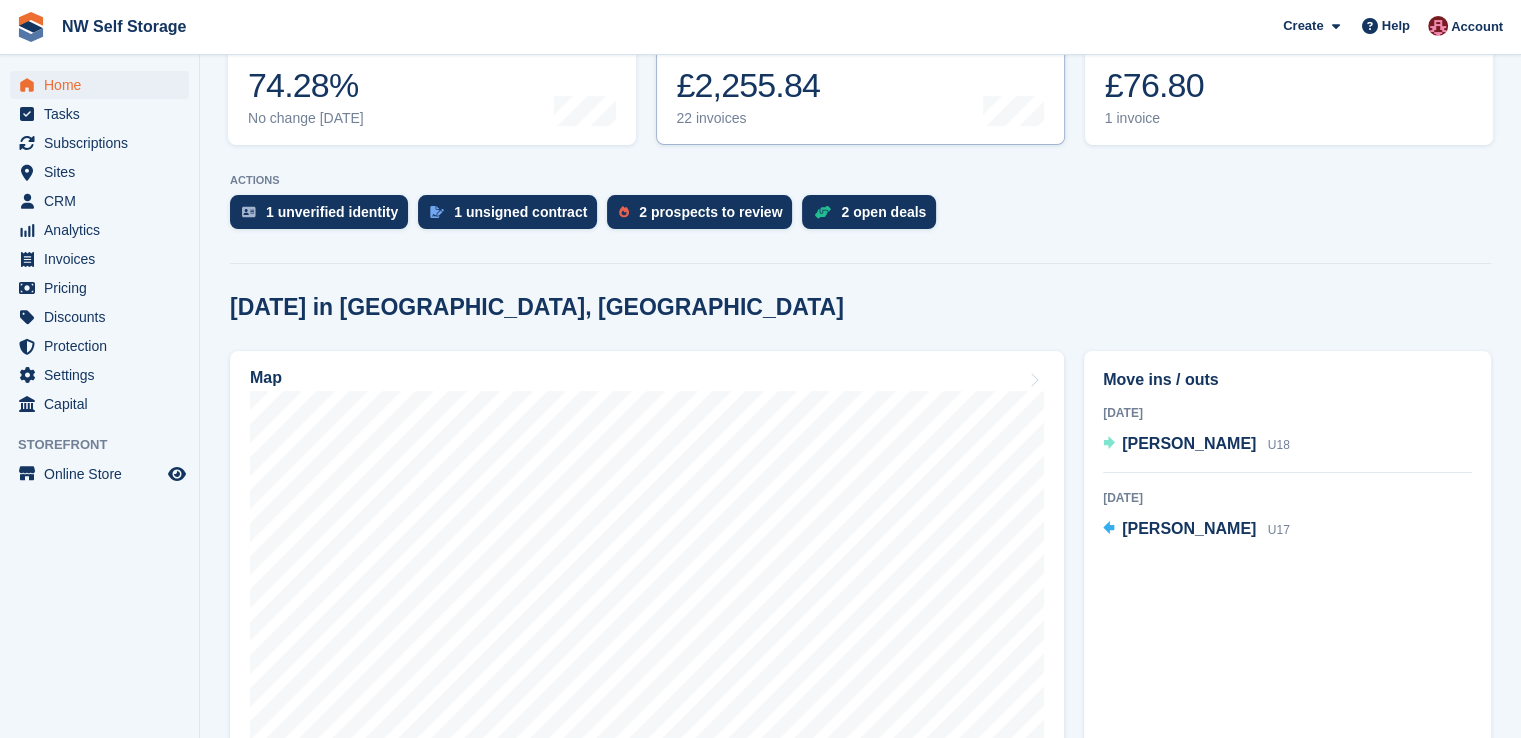 click on "£2,255.84" at bounding box center [750, 85] 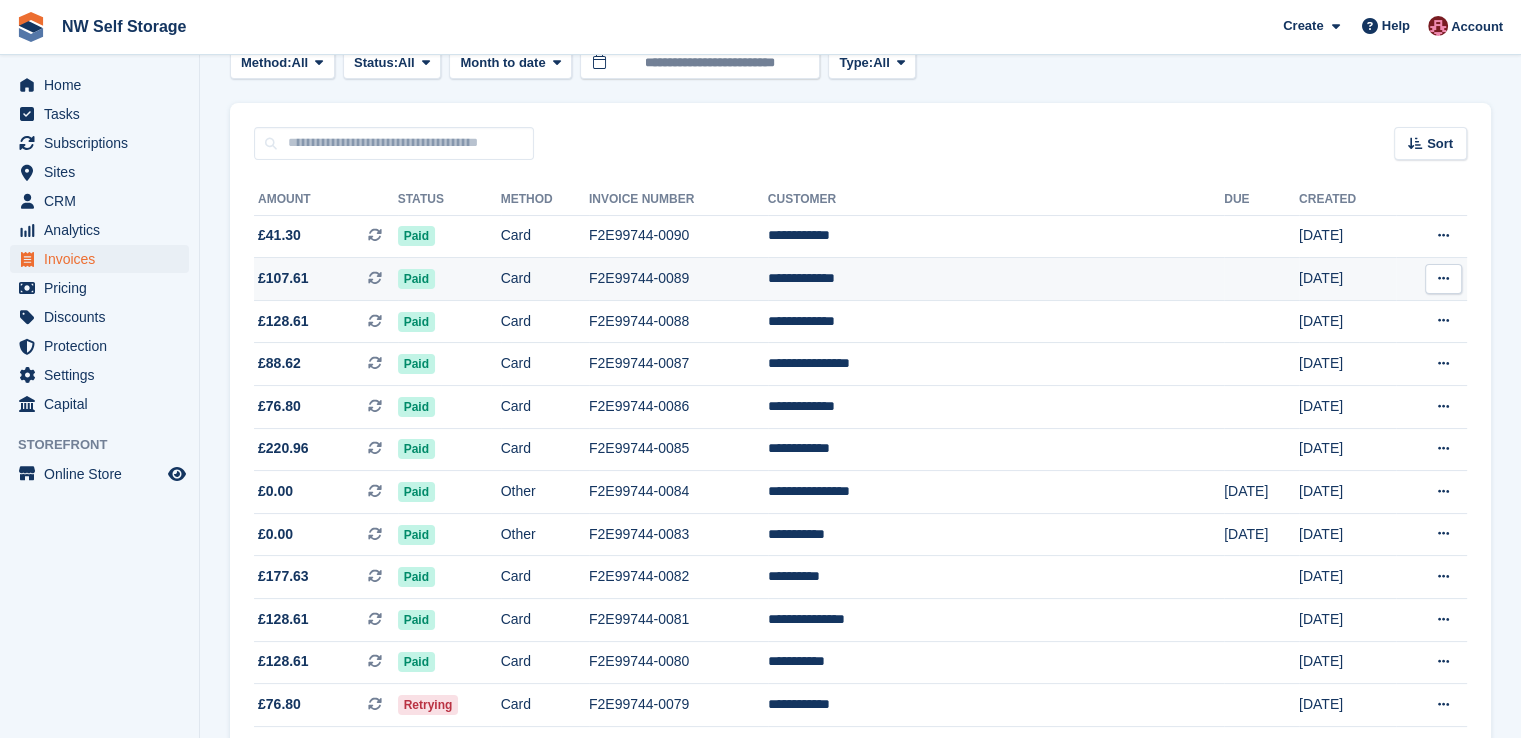 scroll, scrollTop: 0, scrollLeft: 0, axis: both 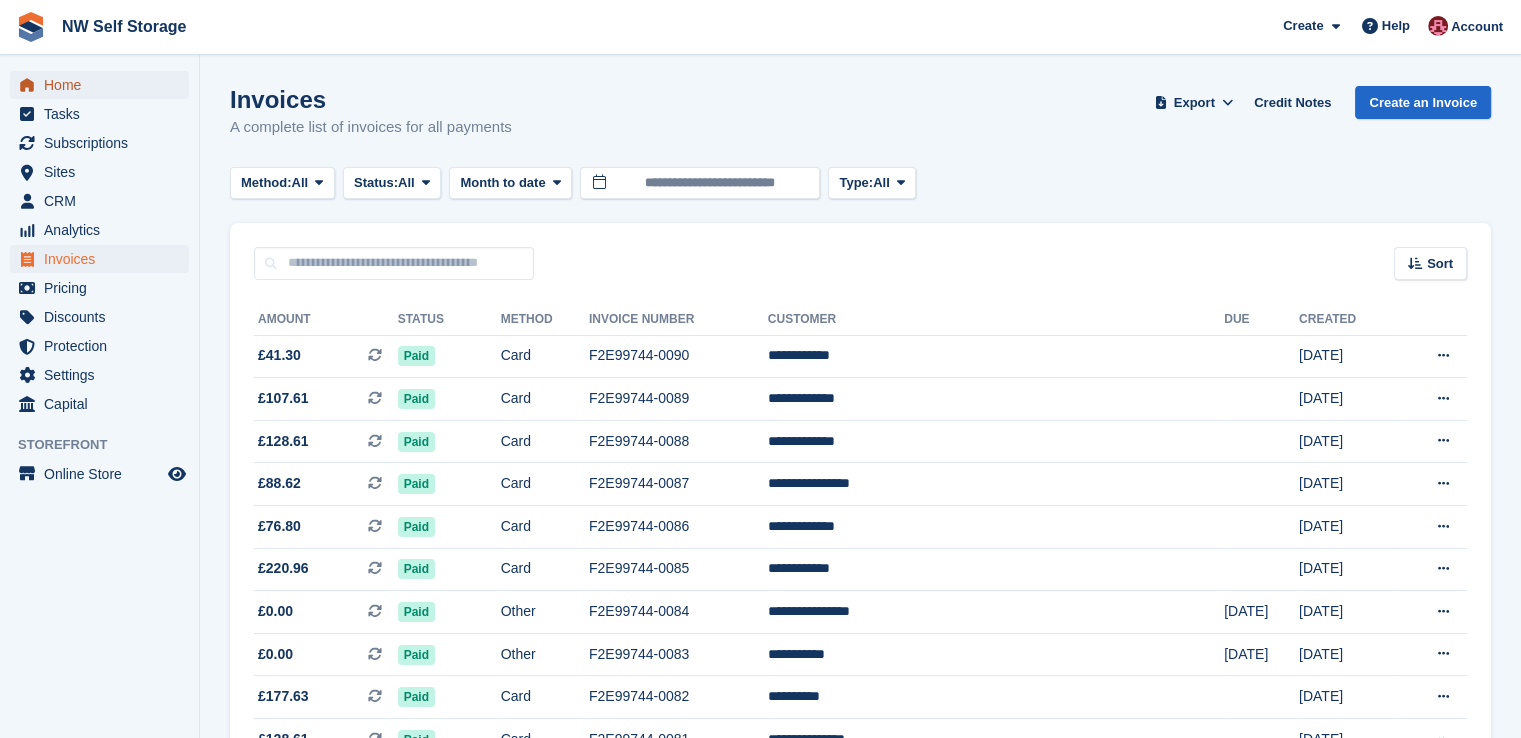 click on "Home" at bounding box center [104, 85] 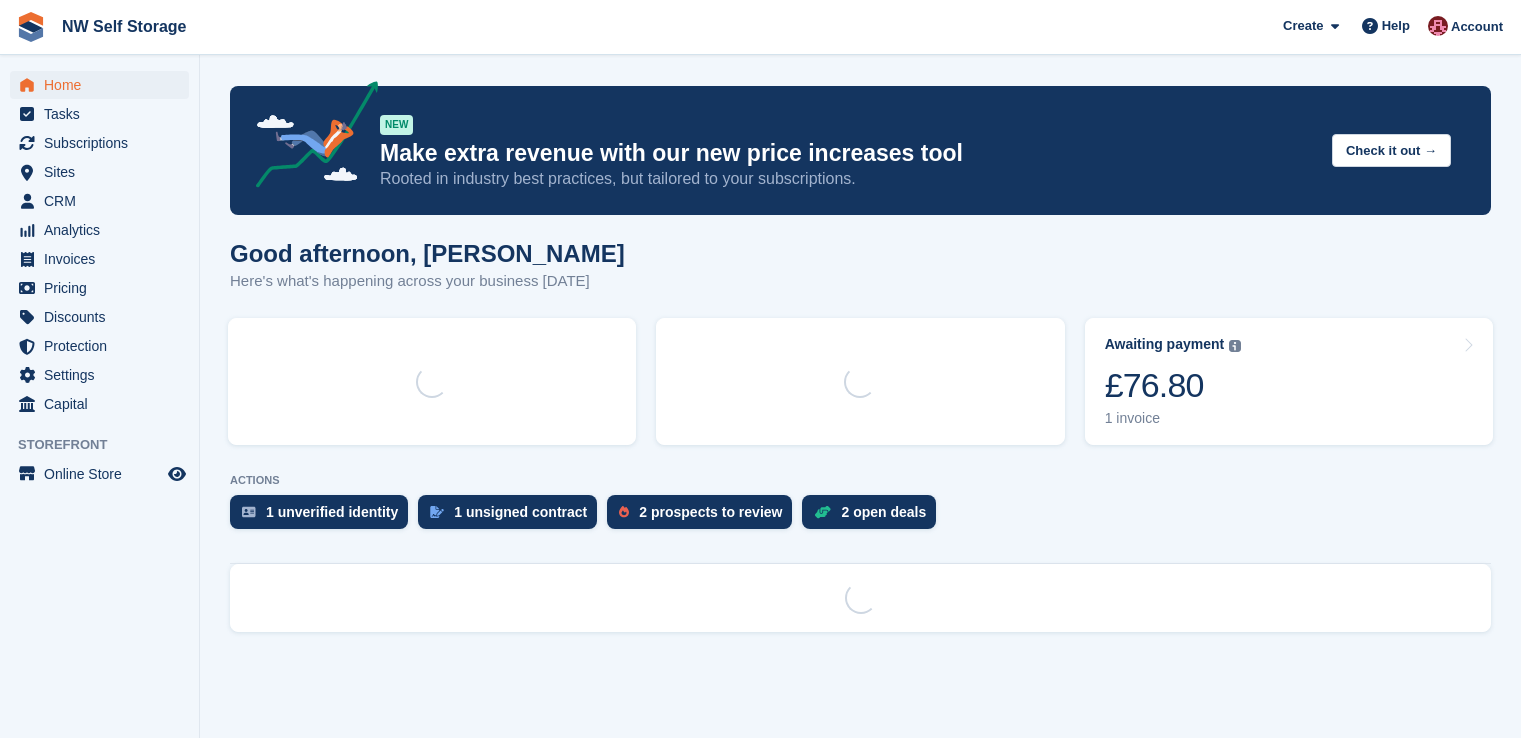 scroll, scrollTop: 0, scrollLeft: 0, axis: both 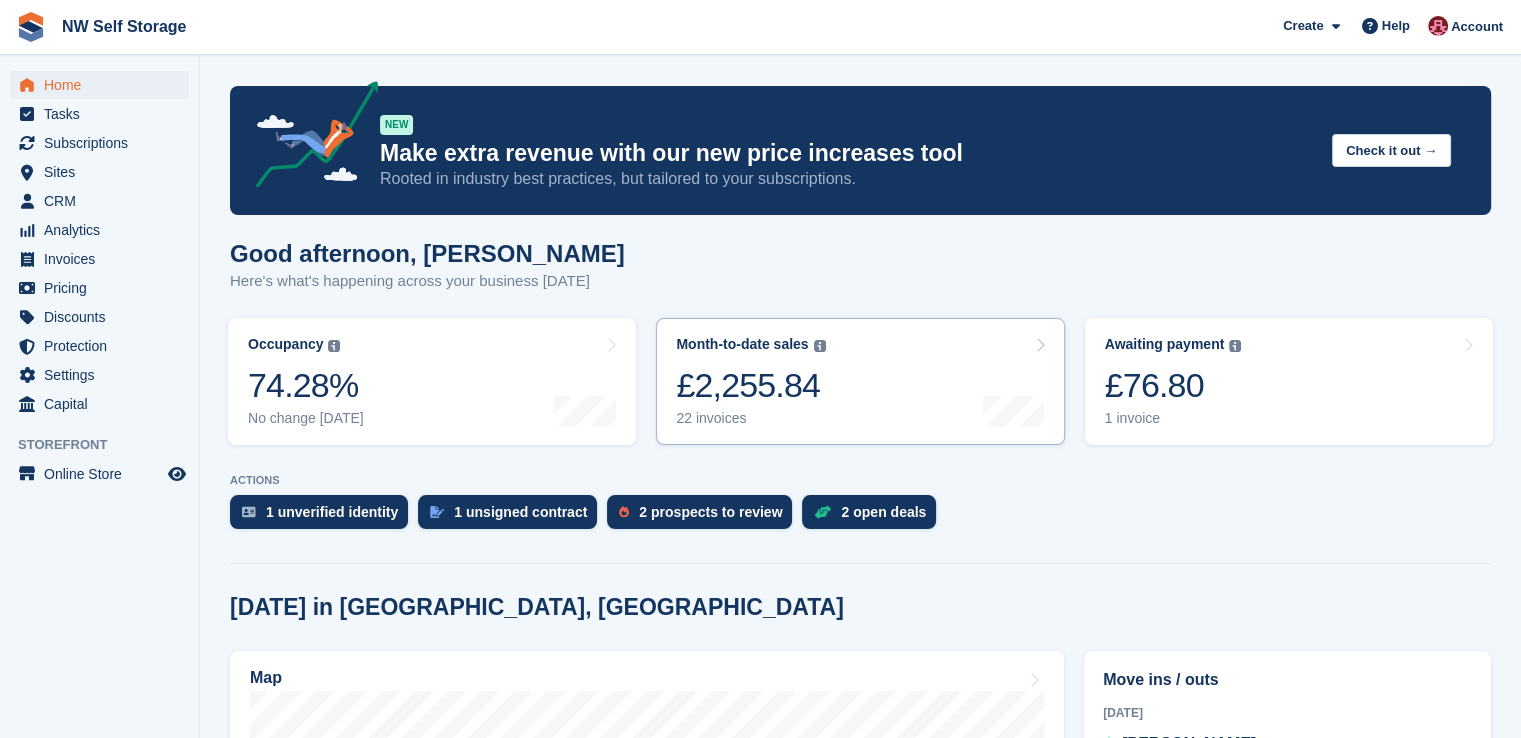click on "£2,255.84" at bounding box center (750, 385) 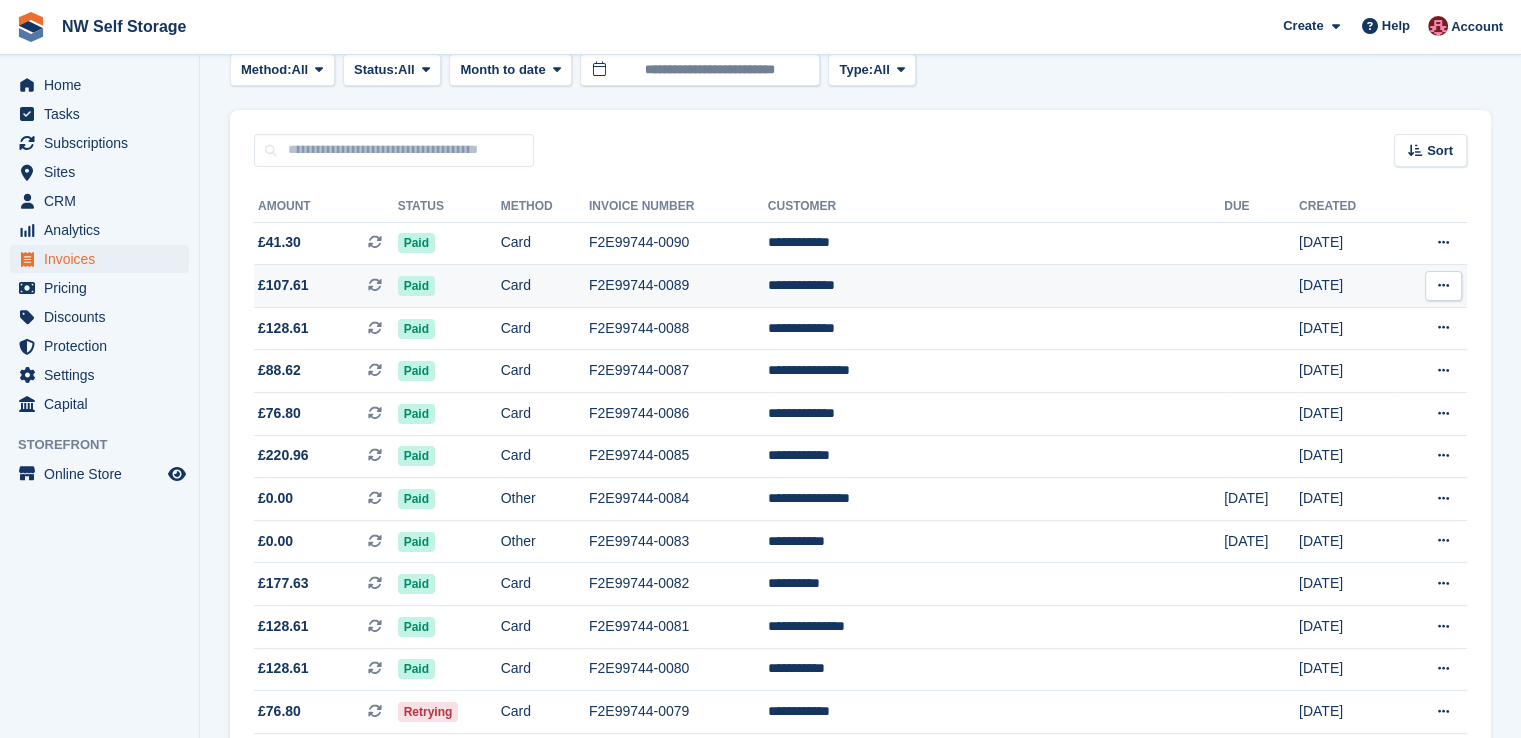 scroll, scrollTop: 0, scrollLeft: 0, axis: both 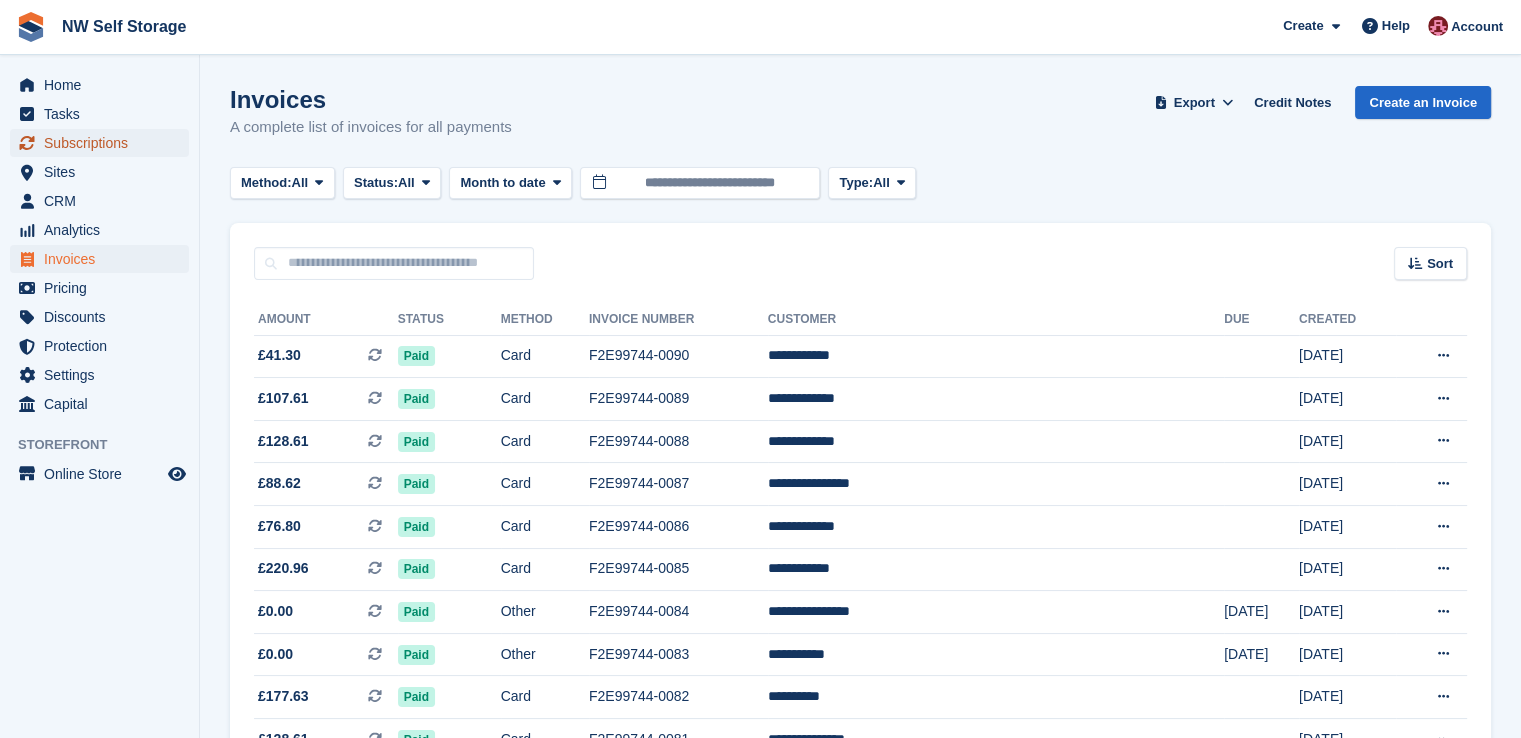 click on "Subscriptions" at bounding box center (104, 143) 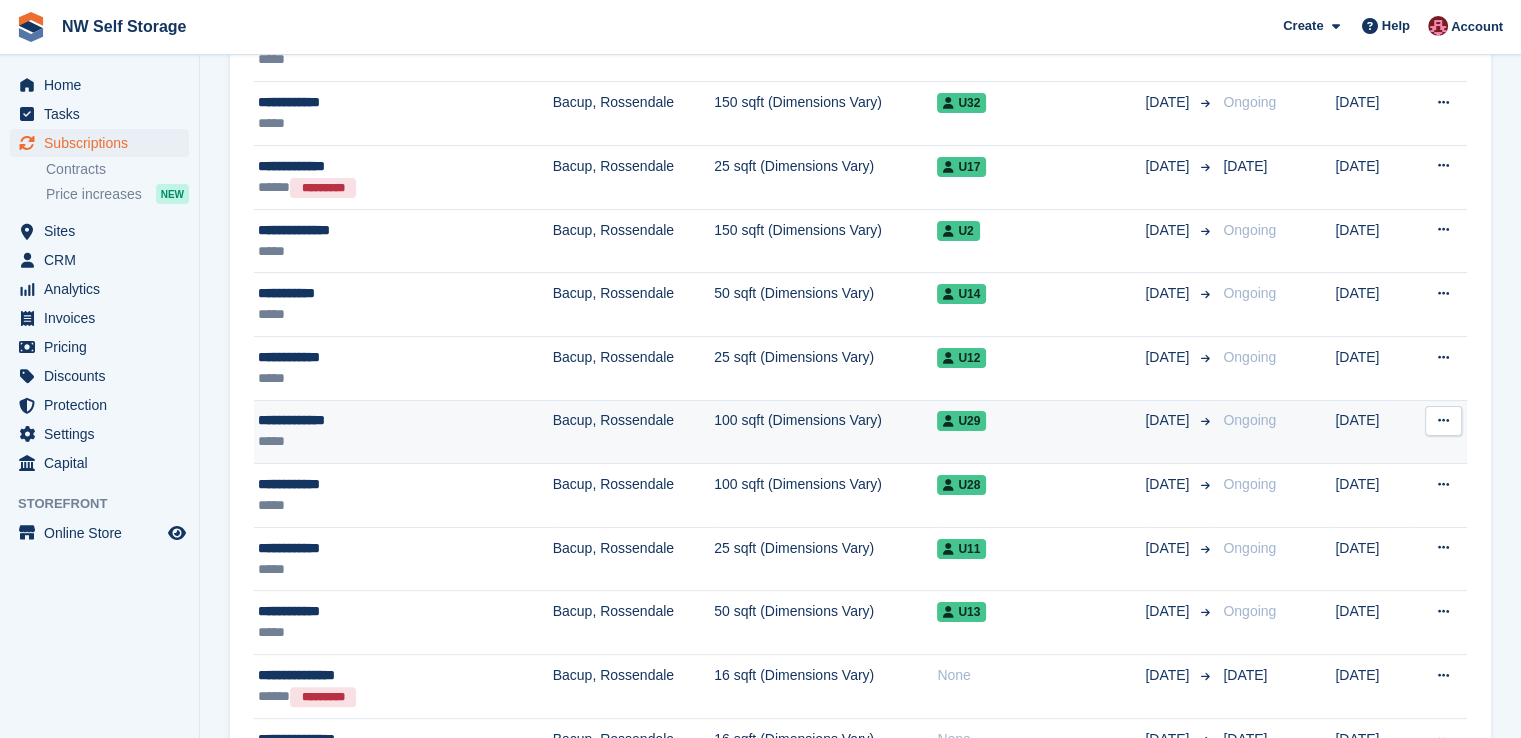 scroll, scrollTop: 131, scrollLeft: 0, axis: vertical 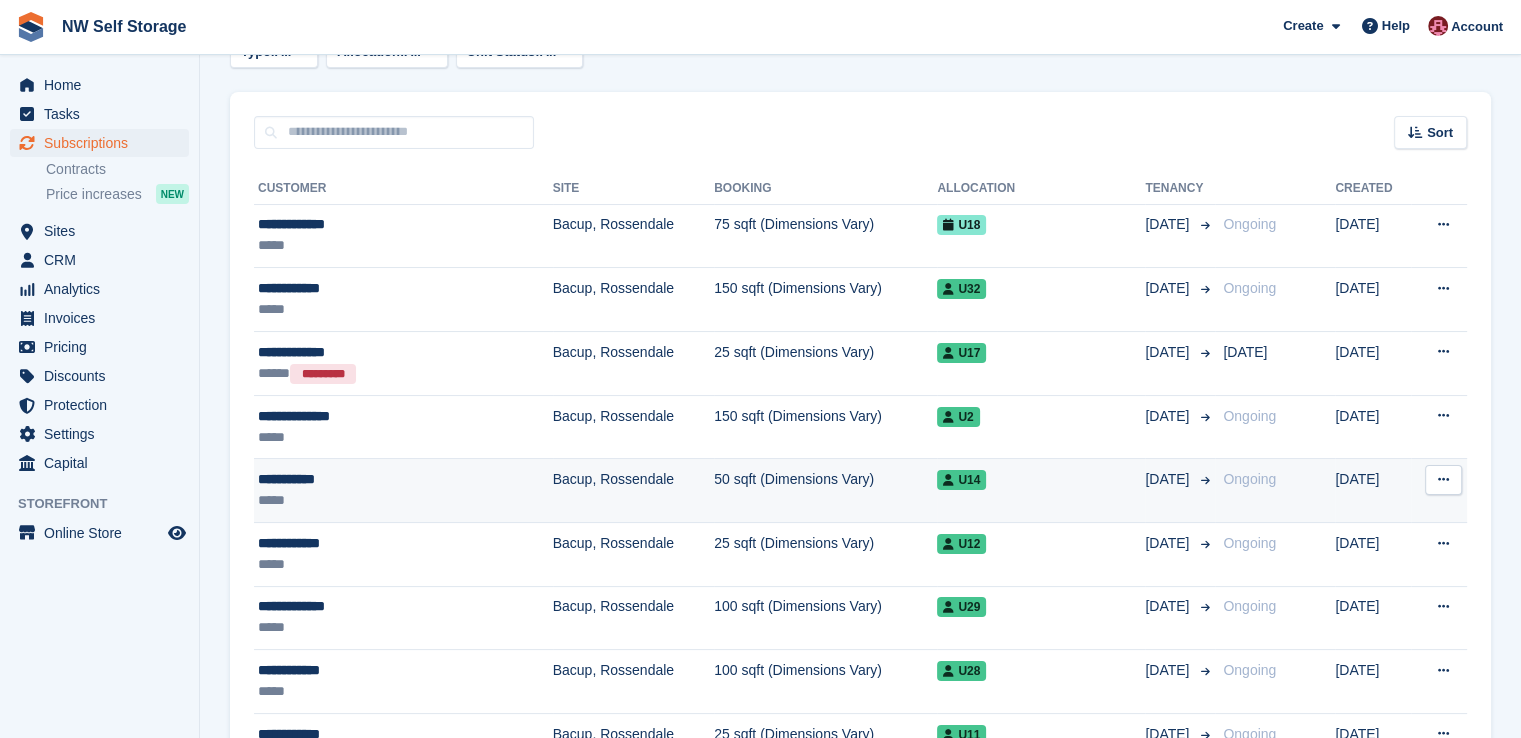 click on "**********" at bounding box center [368, 479] 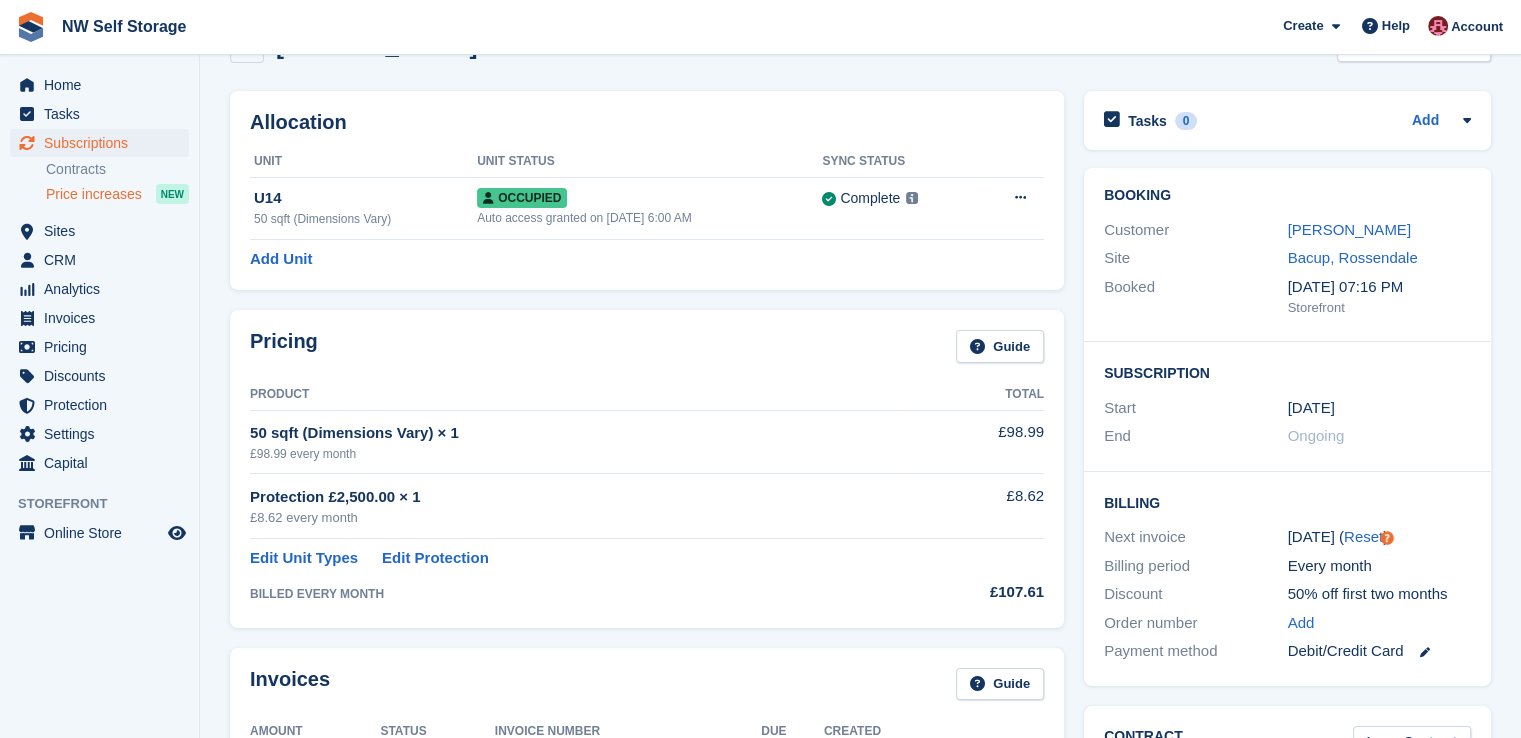scroll, scrollTop: 0, scrollLeft: 0, axis: both 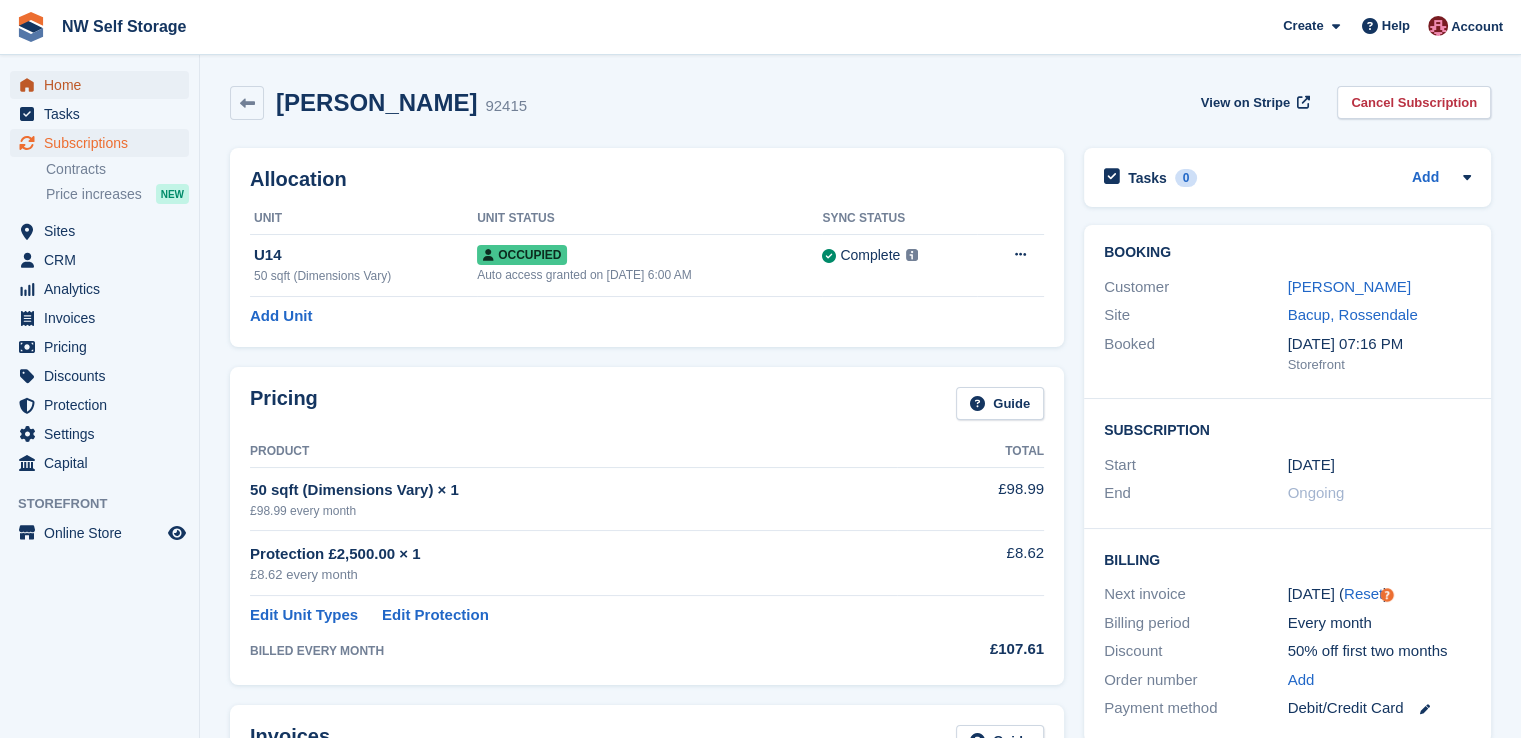 click on "Home" at bounding box center (104, 85) 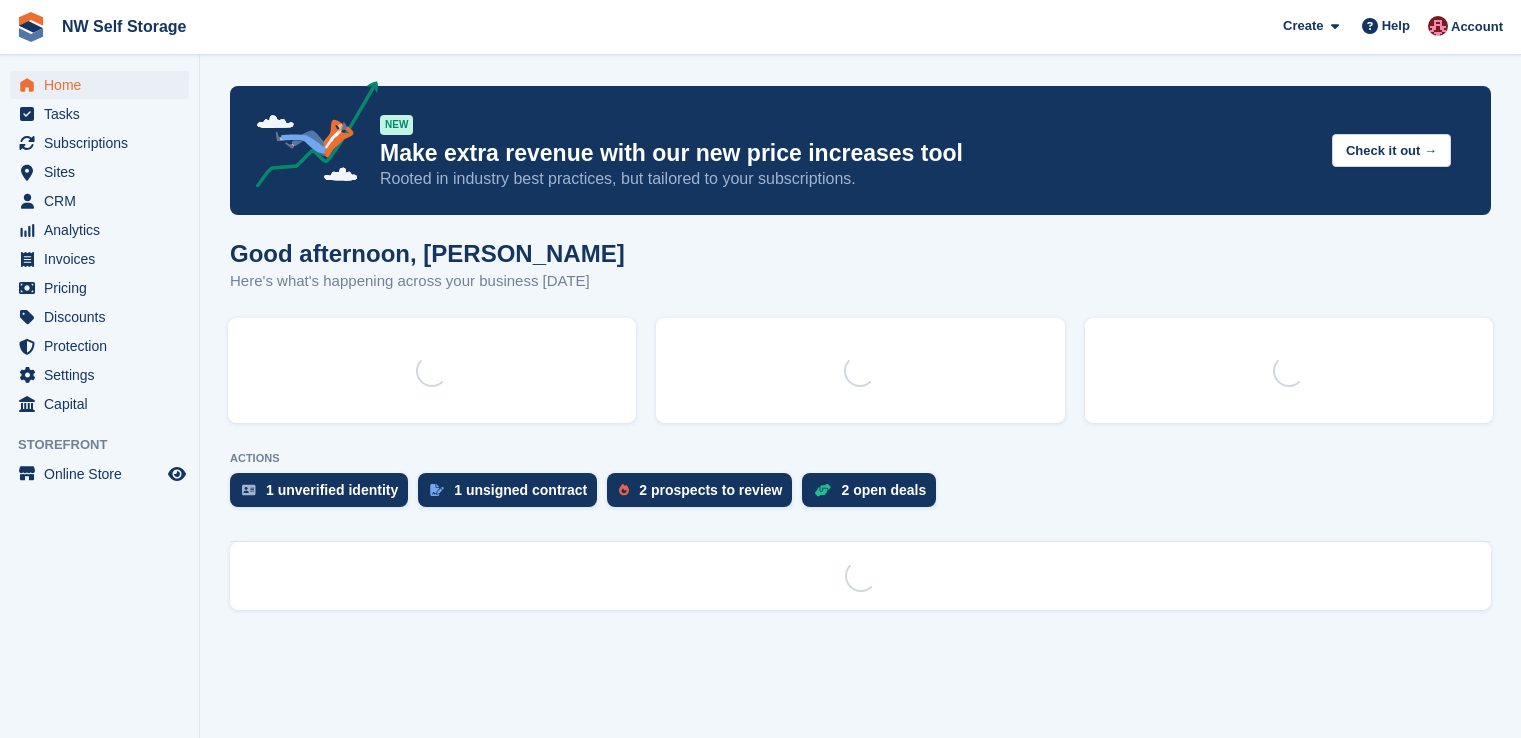 scroll, scrollTop: 0, scrollLeft: 0, axis: both 